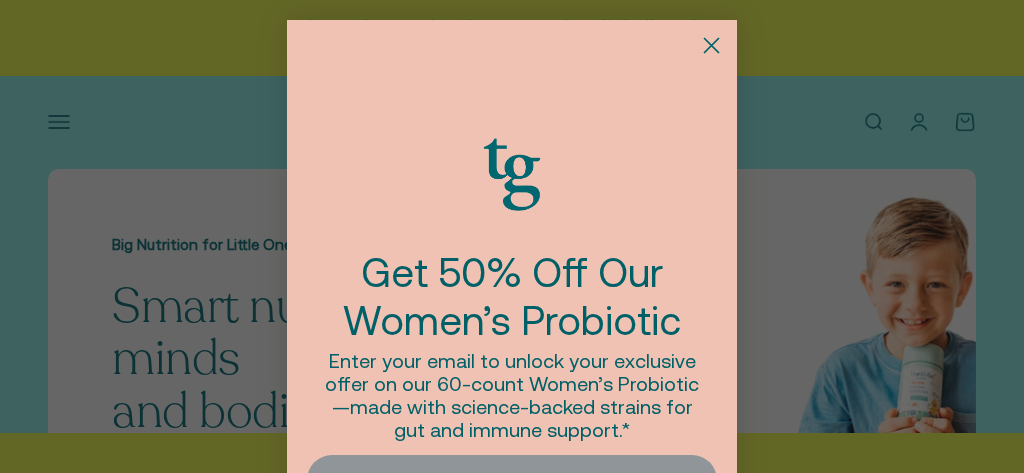scroll, scrollTop: 0, scrollLeft: 0, axis: both 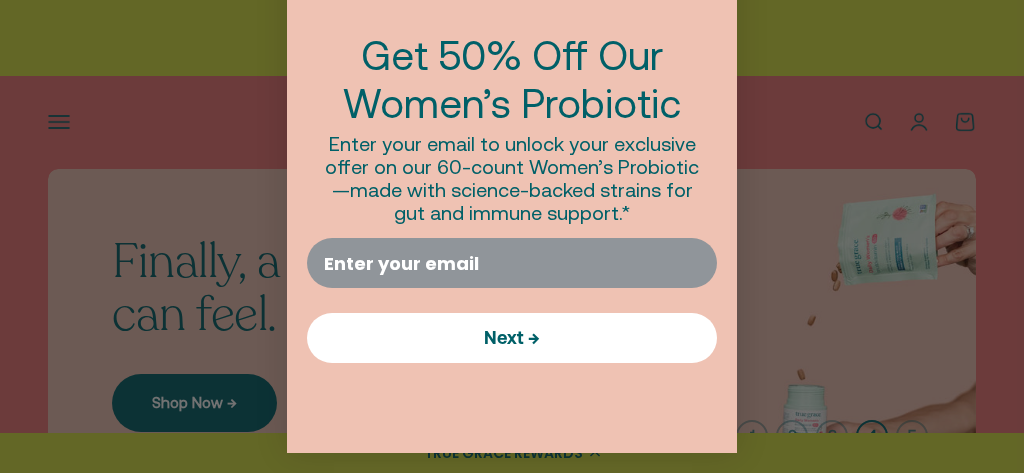 type on "abuck51@att.net" 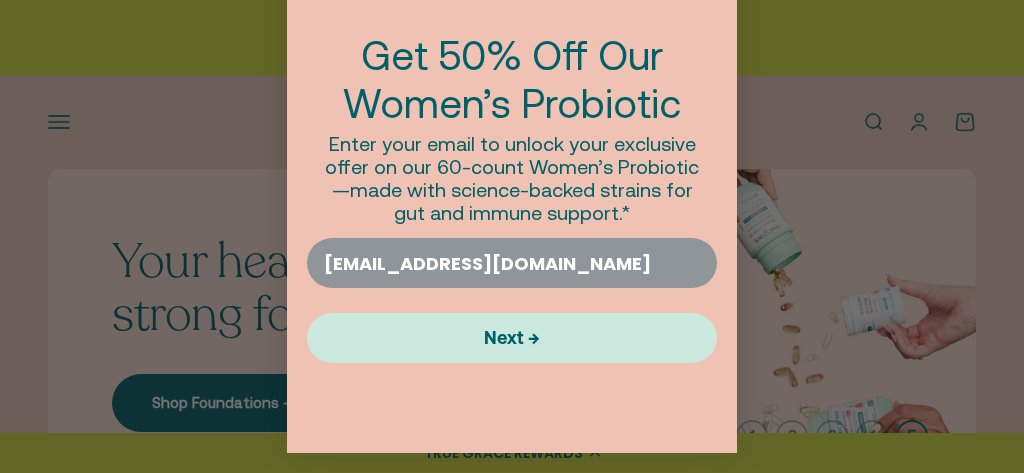click on "Next →" at bounding box center (512, 338) 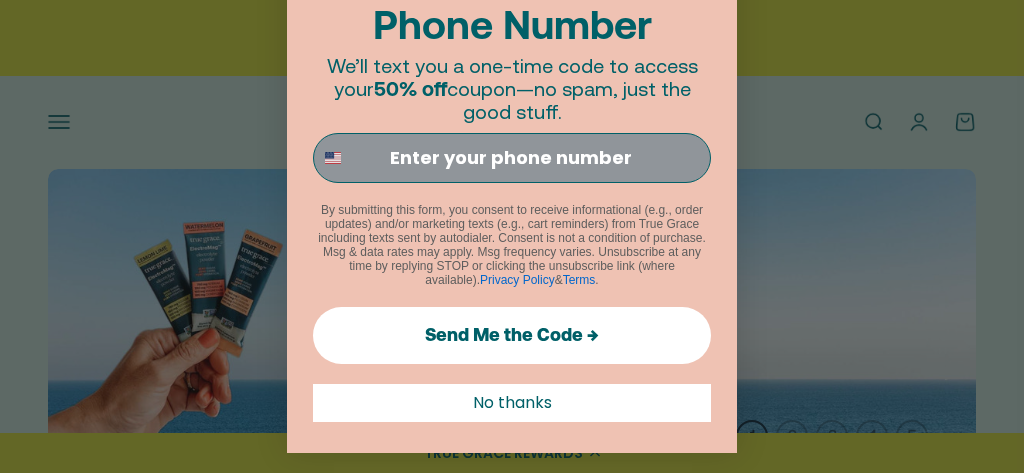 click on "Phone Number" at bounding box center [545, 158] 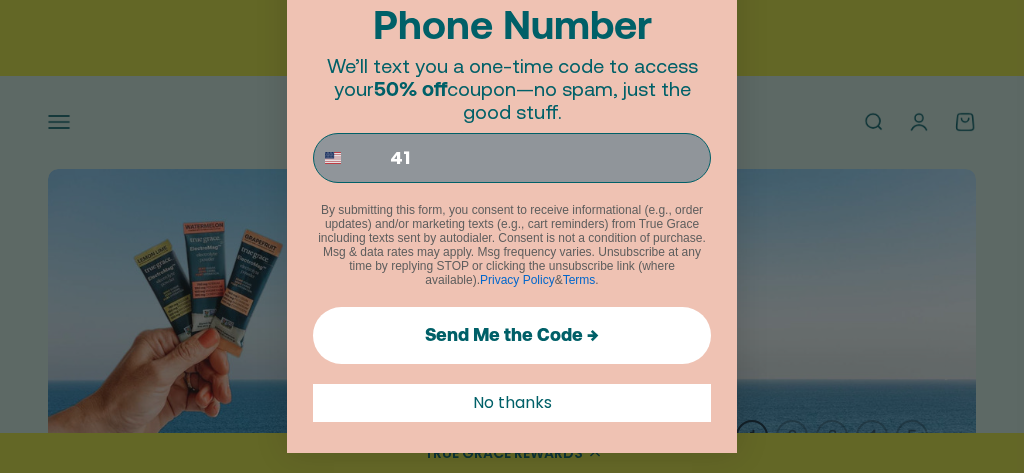 type on "414" 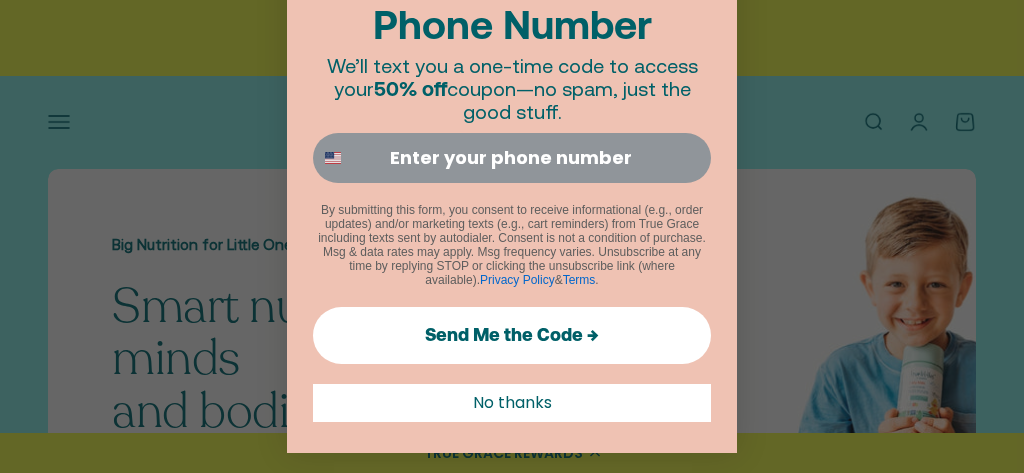 type on "414-943-1317" 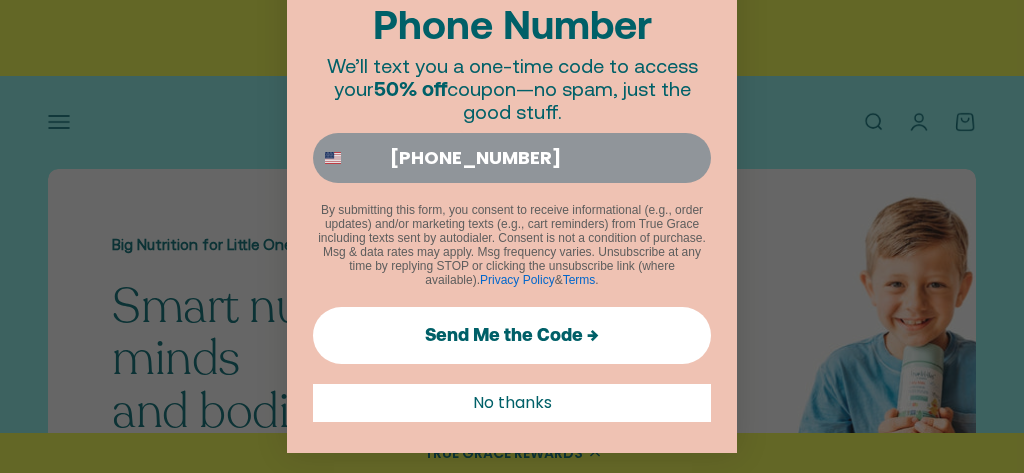 click on "Send Me the Code →" at bounding box center [512, 335] 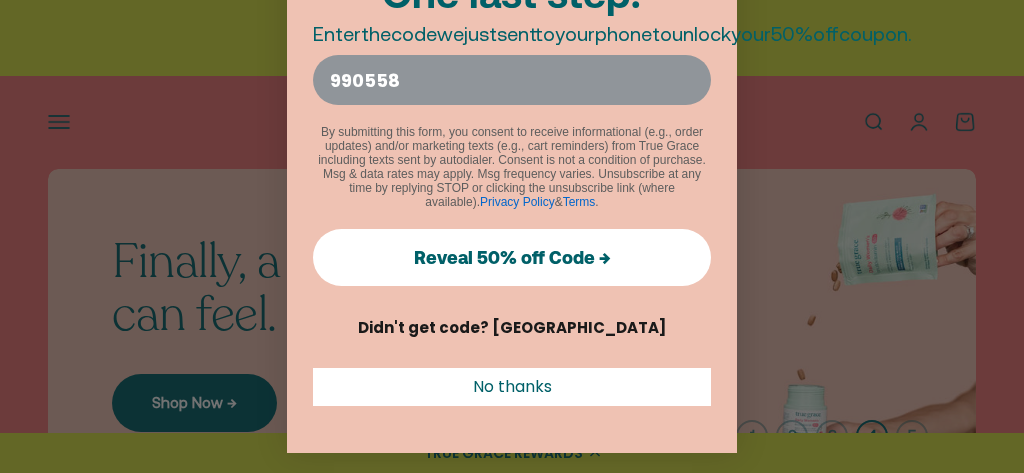 click on "Reveal 50% off Code →" at bounding box center (512, 257) 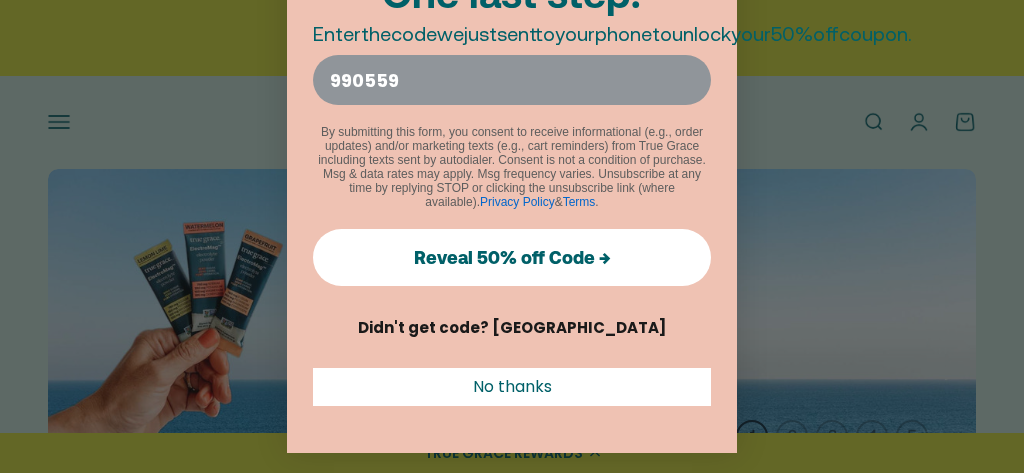 type on "990559" 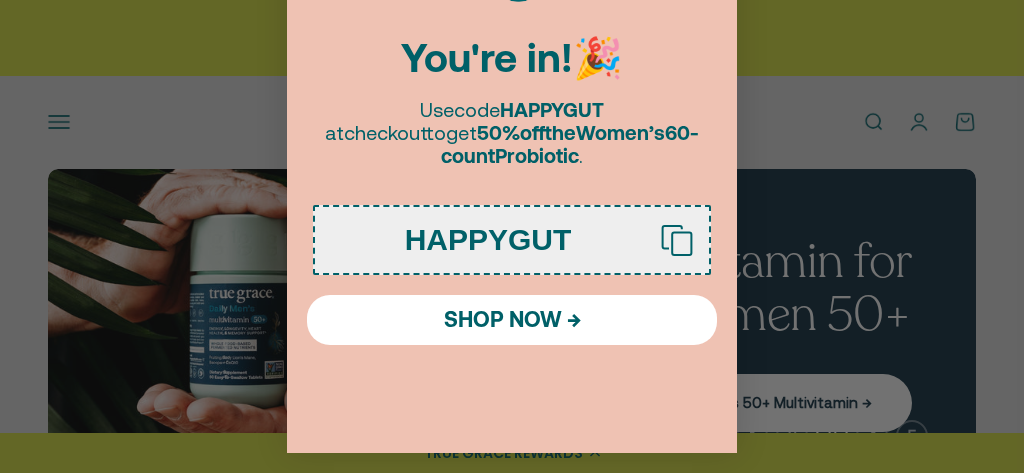 click on "SHOP NOW →" at bounding box center (512, 320) 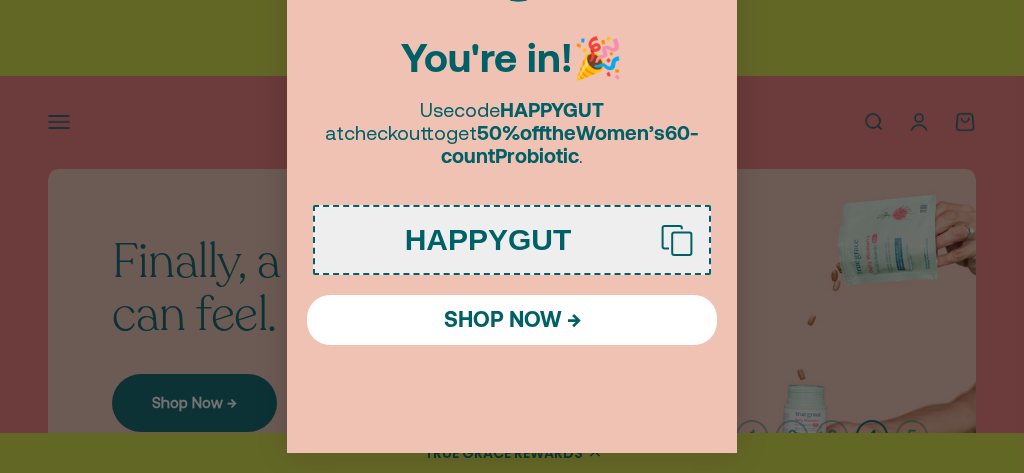 click on "HAPPYGUT" at bounding box center [488, 240] 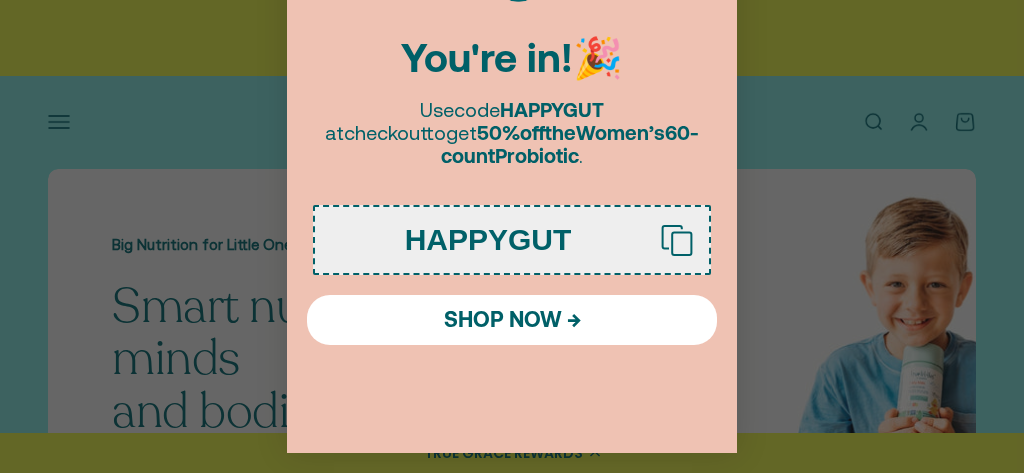 click on "SHOP NOW →" at bounding box center [512, 320] 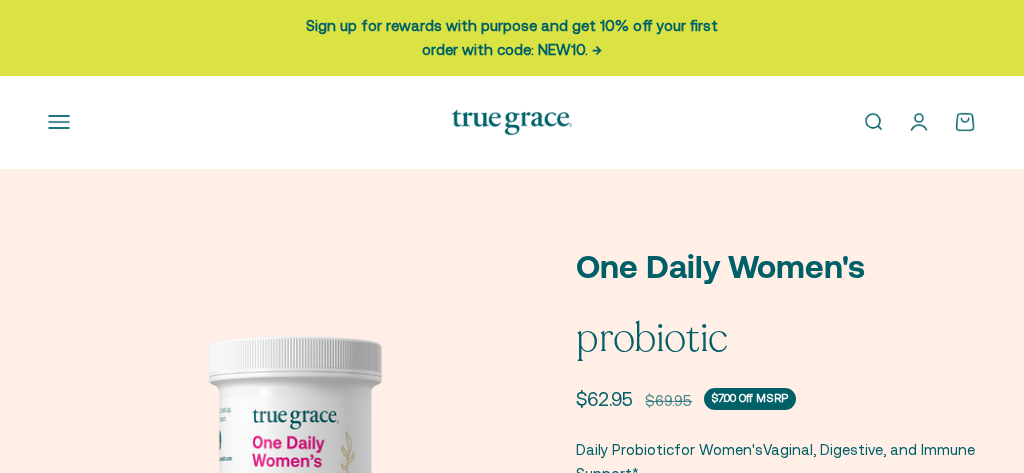 scroll, scrollTop: 0, scrollLeft: 0, axis: both 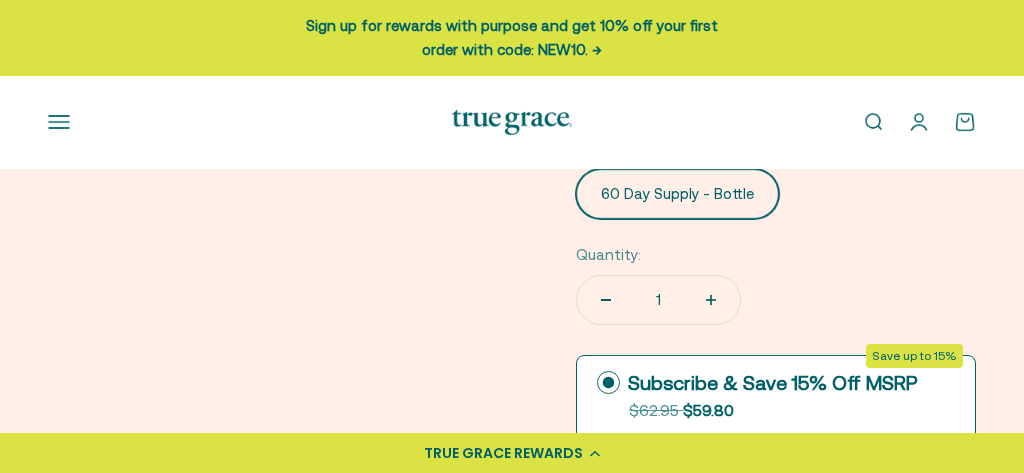 click 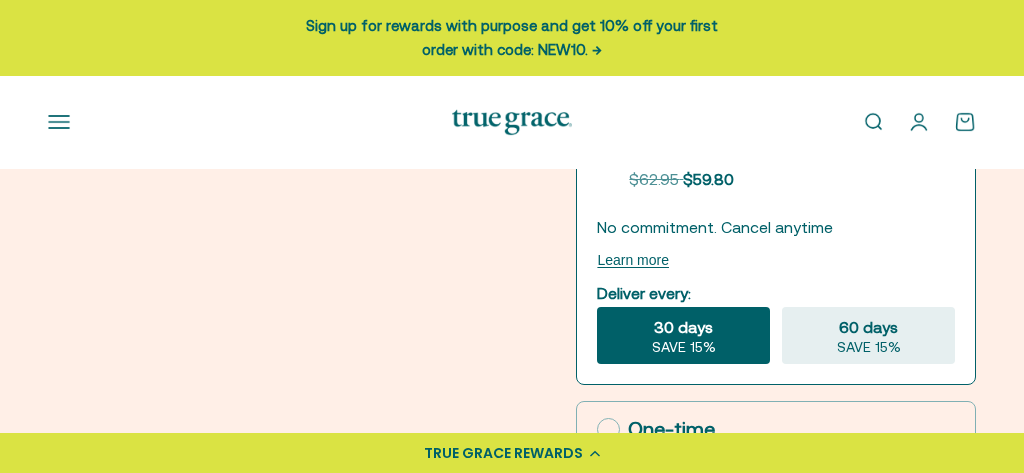 scroll, scrollTop: 1066, scrollLeft: 0, axis: vertical 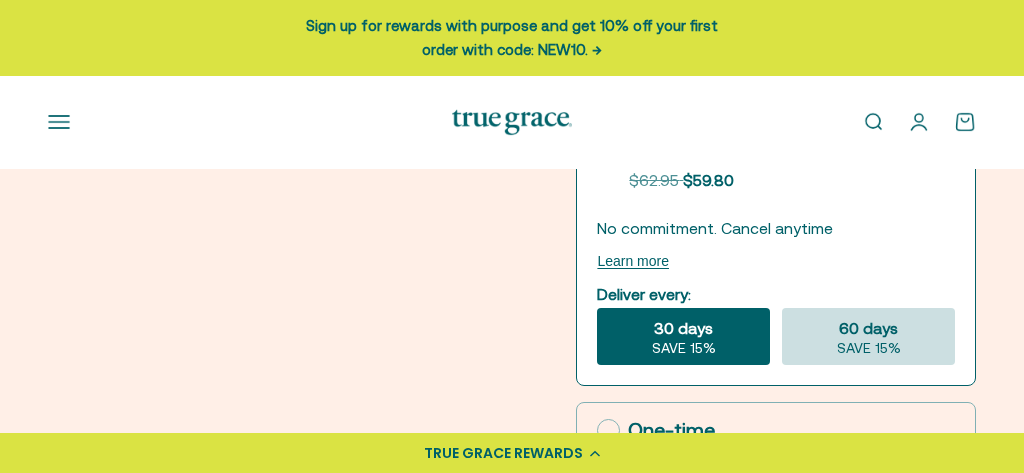 click on "60 days" 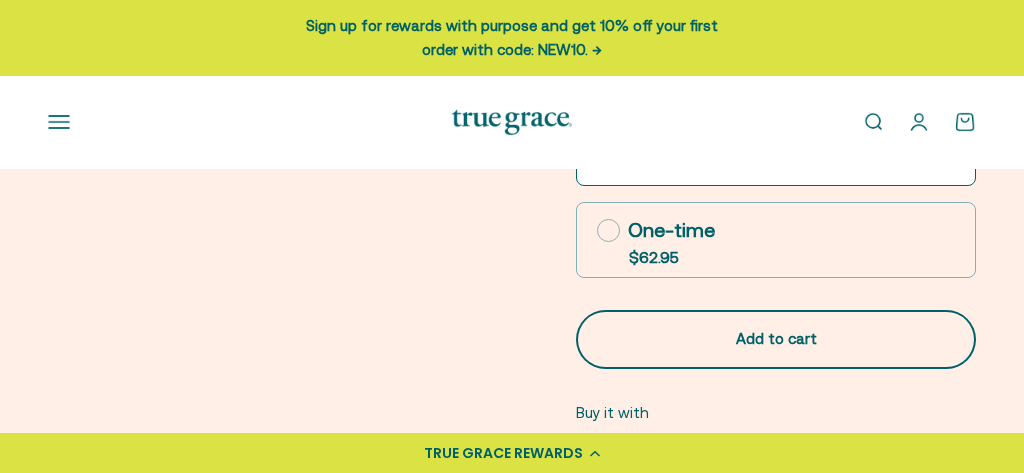 scroll, scrollTop: 1264, scrollLeft: 0, axis: vertical 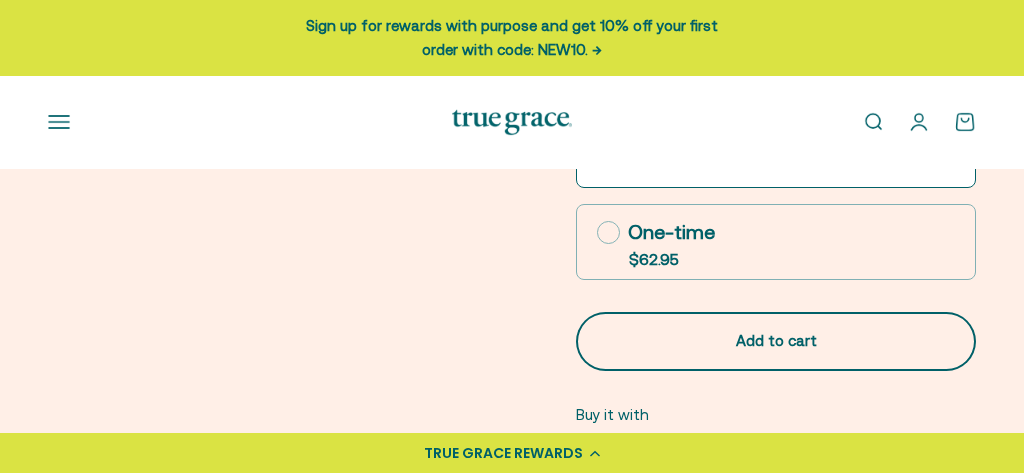 click on "Add to cart" at bounding box center (776, 341) 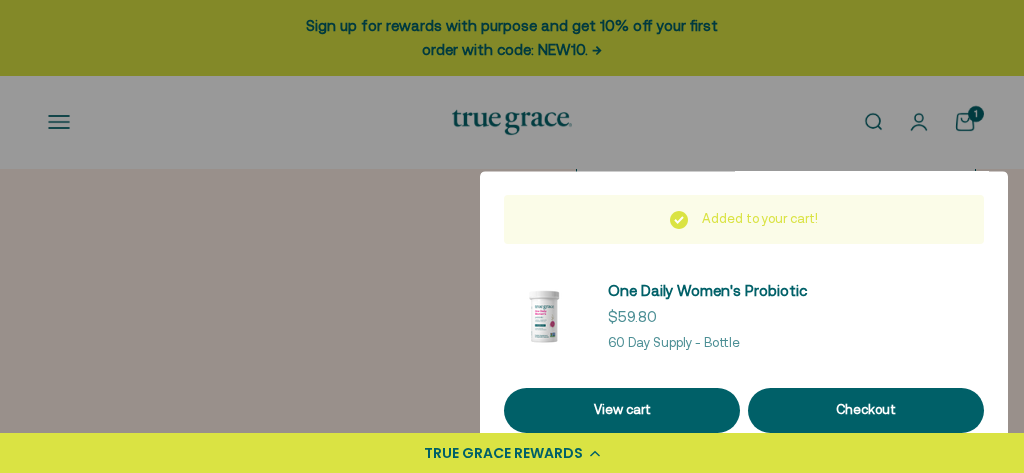 click at bounding box center (512, 236) 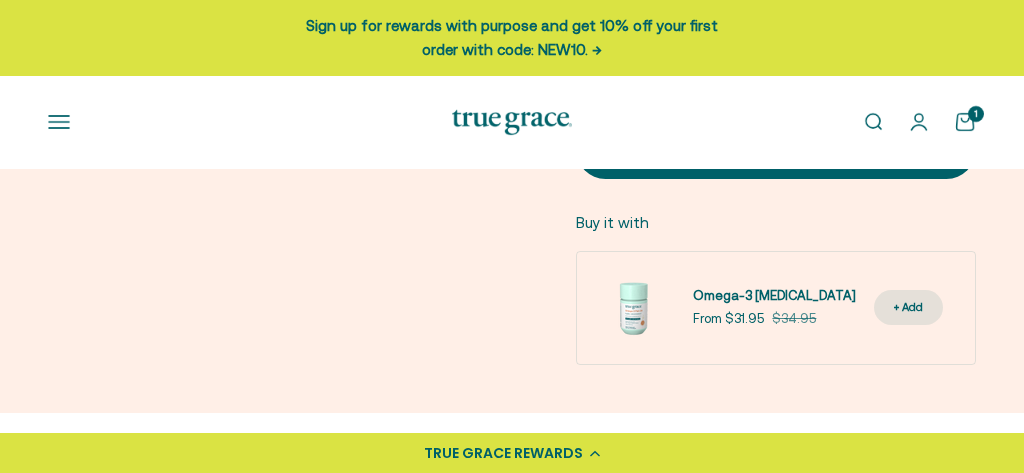 scroll, scrollTop: 1496, scrollLeft: 0, axis: vertical 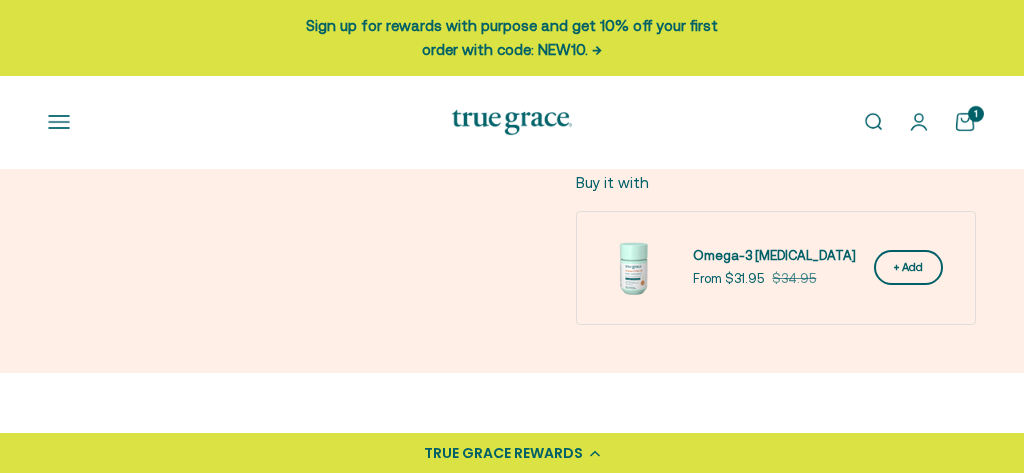click on "+ Add" 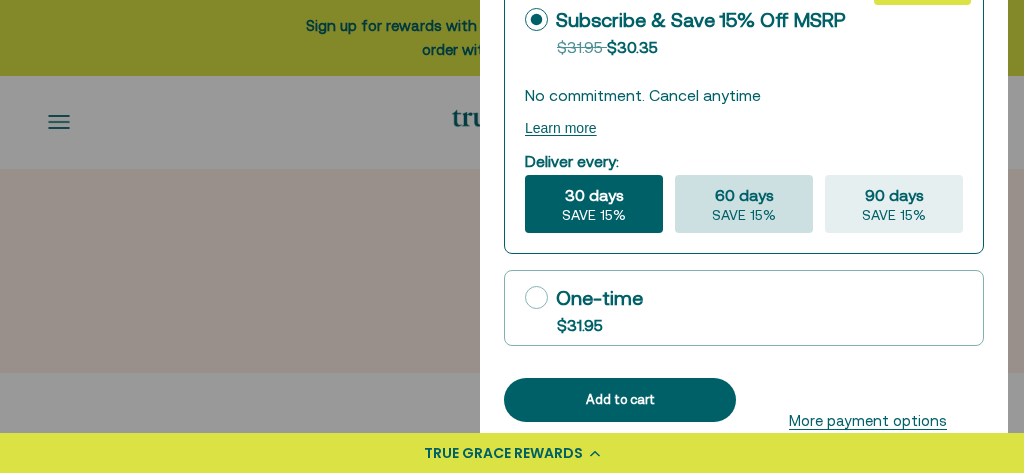 click on "60 days" 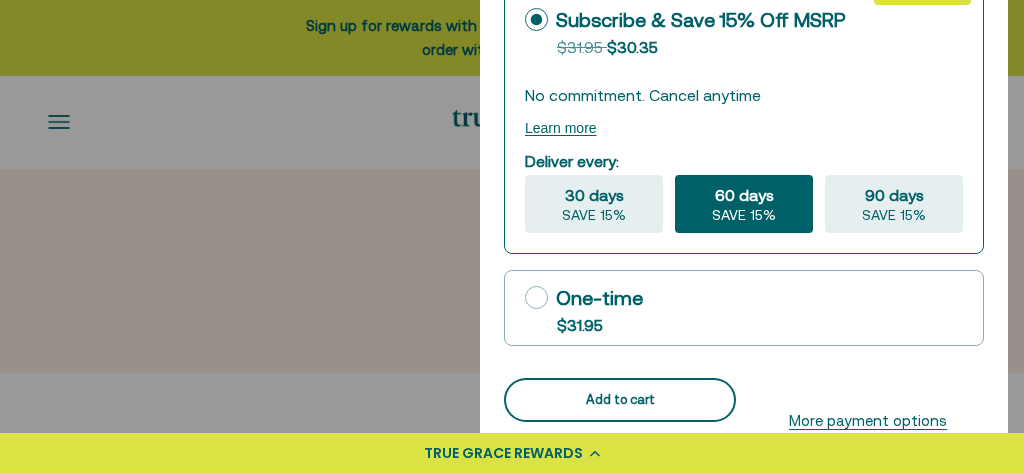 click on "Add to cart" at bounding box center [620, 400] 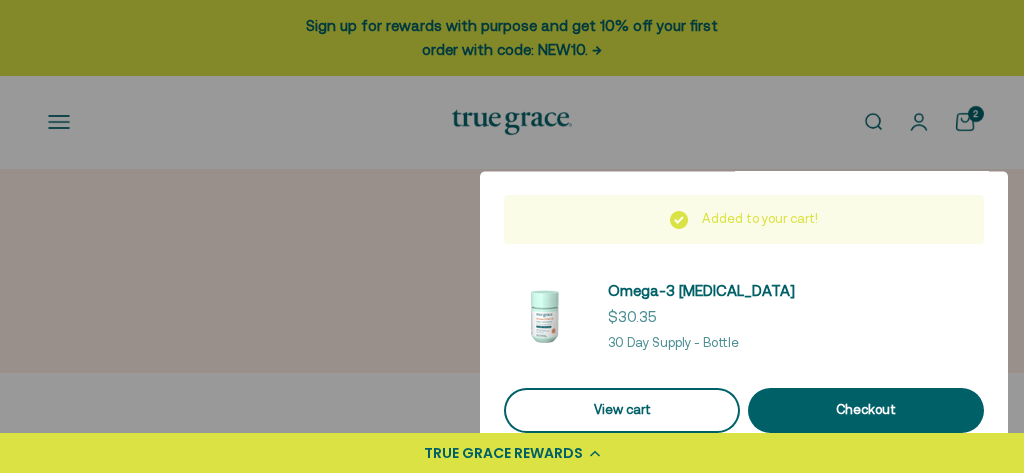 click on "View cart" at bounding box center (622, 410) 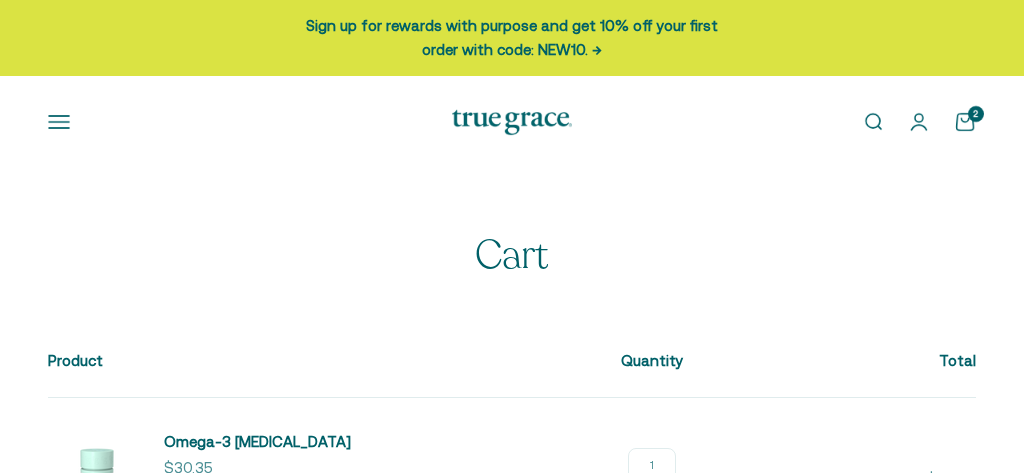 scroll, scrollTop: 0, scrollLeft: 0, axis: both 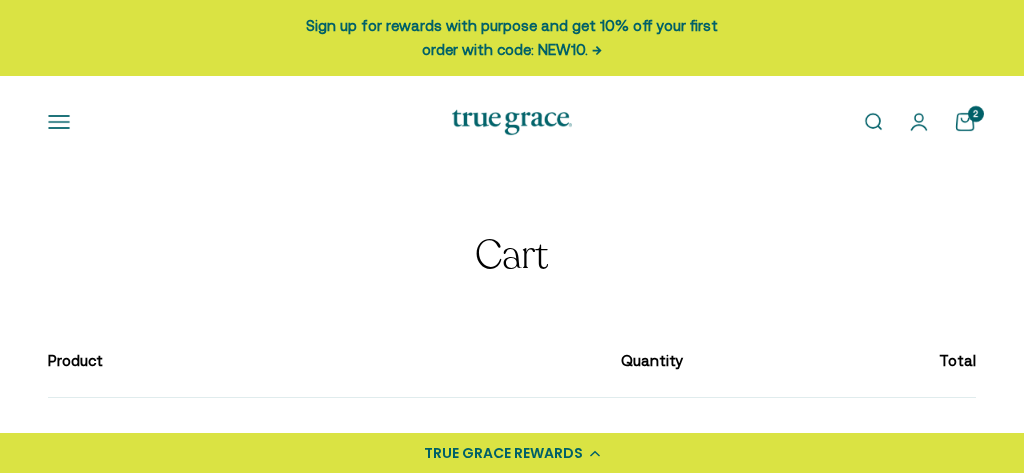 click at bounding box center (512, 122) 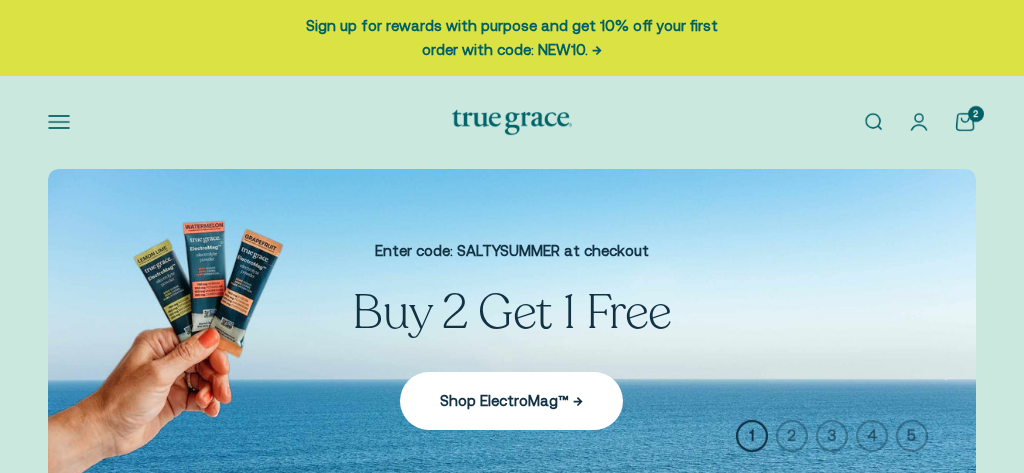 scroll, scrollTop: 0, scrollLeft: 0, axis: both 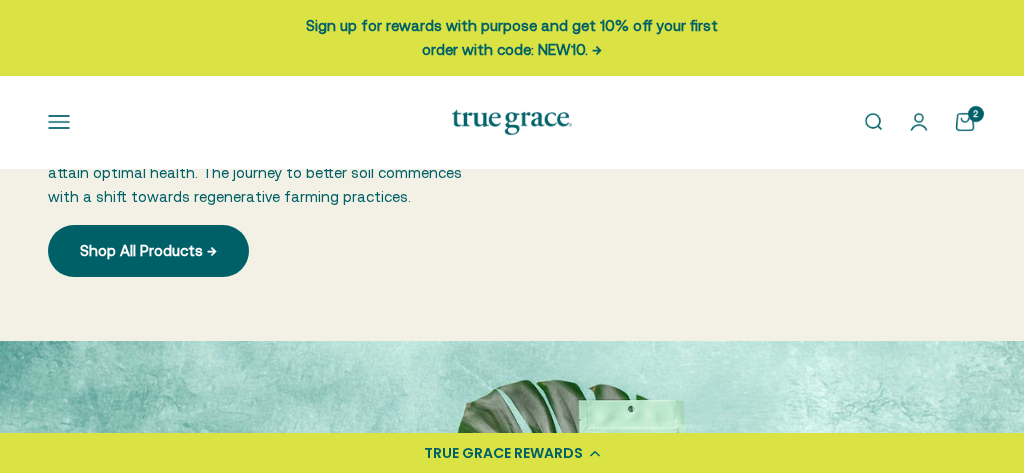 click on "Believe it or not, it's possible to feel that good. The foundation of your health begins with what you consume. However, the reality is clear: even if you eat well, and even if your supplements are whole food-based, food today isn't as nutrient-dense as it was 50 years ago. The solution? It lies right beneath your feet: soil.  Healthy soil translates to nutrient-dense food, enabling you to attain optimal health. The journey to better soil commences with a shift towards regenerative farming practices.
Shop All Products →" at bounding box center [268, 55] 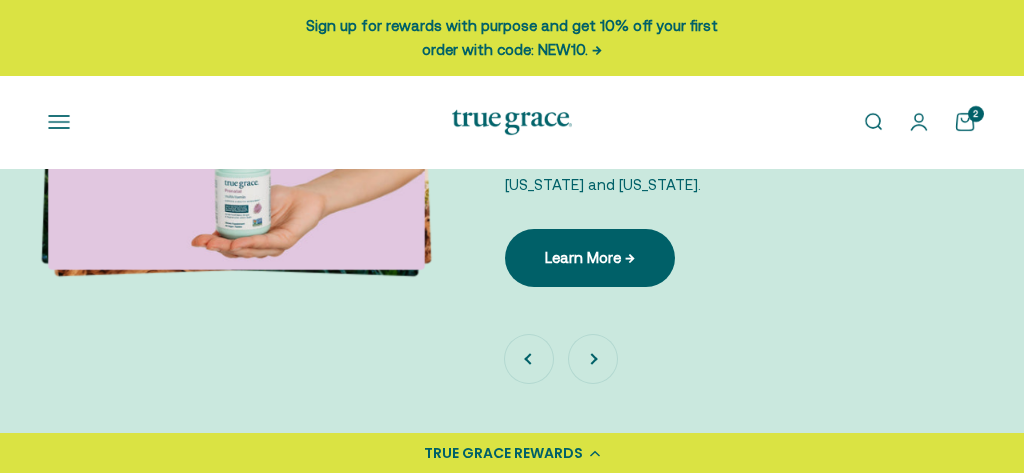 scroll, scrollTop: 4684, scrollLeft: 0, axis: vertical 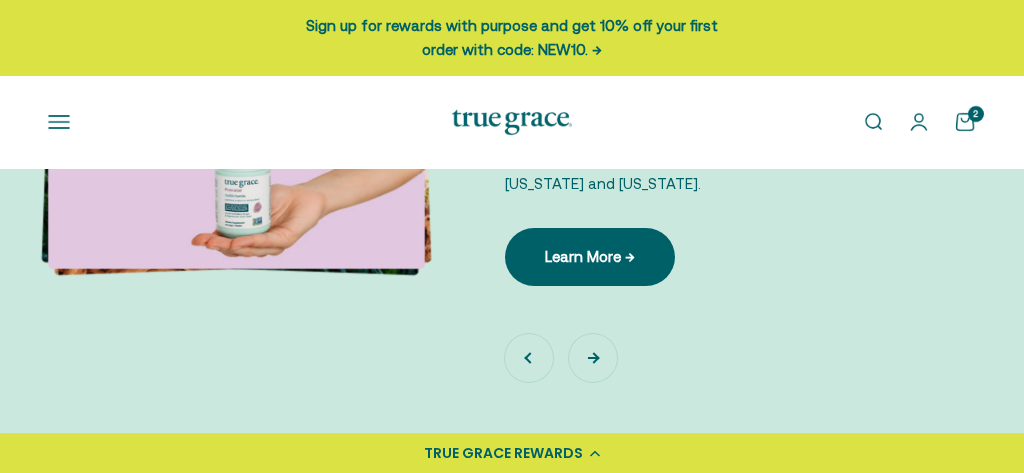 click on "Next" at bounding box center [593, 358] 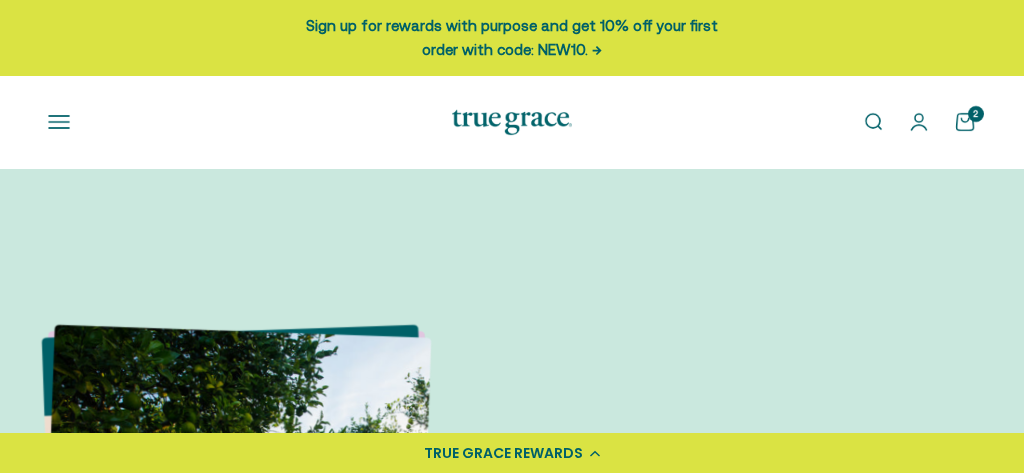 scroll, scrollTop: 4245, scrollLeft: 0, axis: vertical 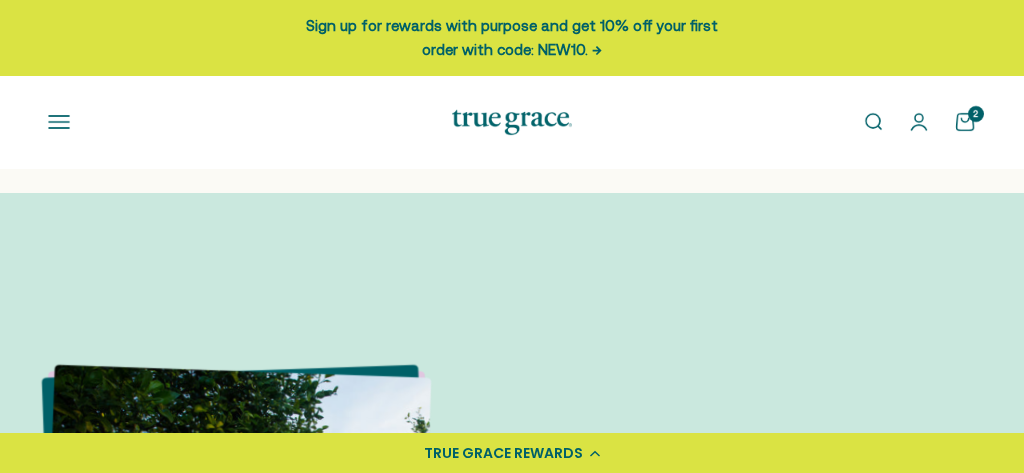 click at bounding box center (512, 122) 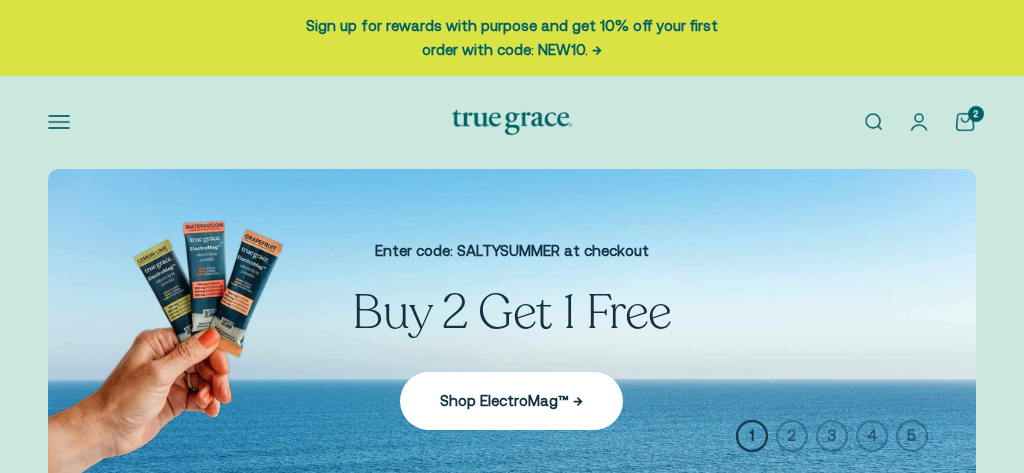 scroll, scrollTop: 0, scrollLeft: 0, axis: both 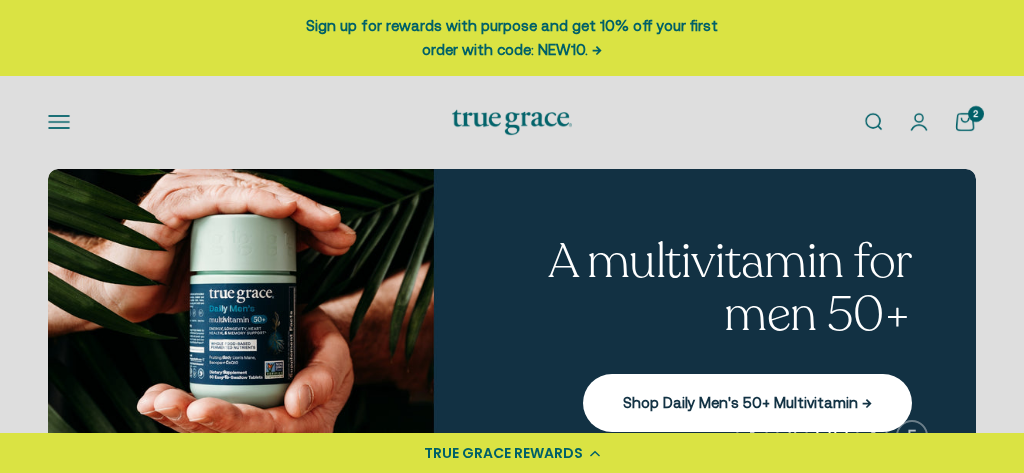 click on "Open search" at bounding box center (873, 122) 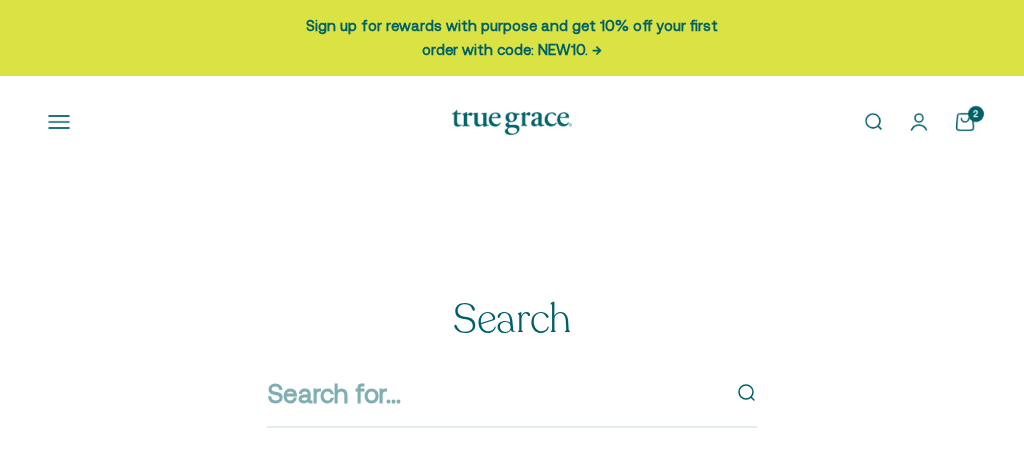 scroll, scrollTop: 0, scrollLeft: 0, axis: both 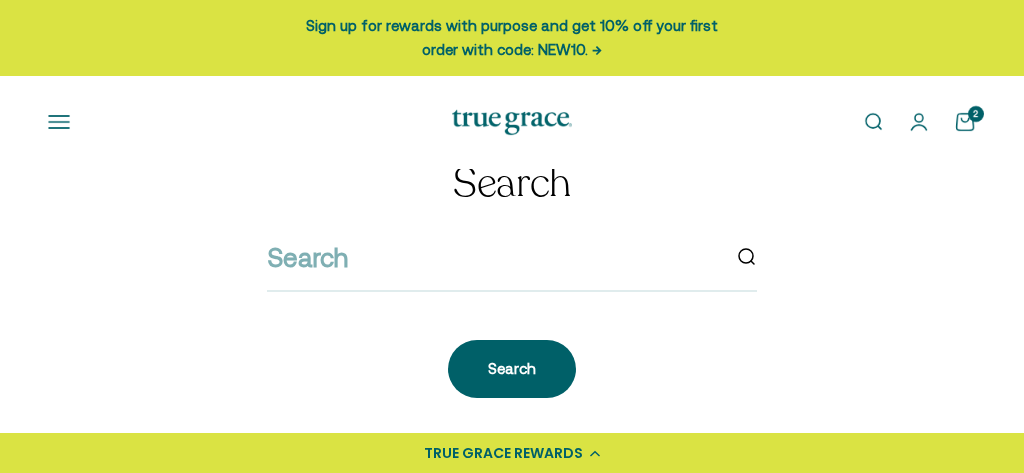 click at bounding box center (512, 265) 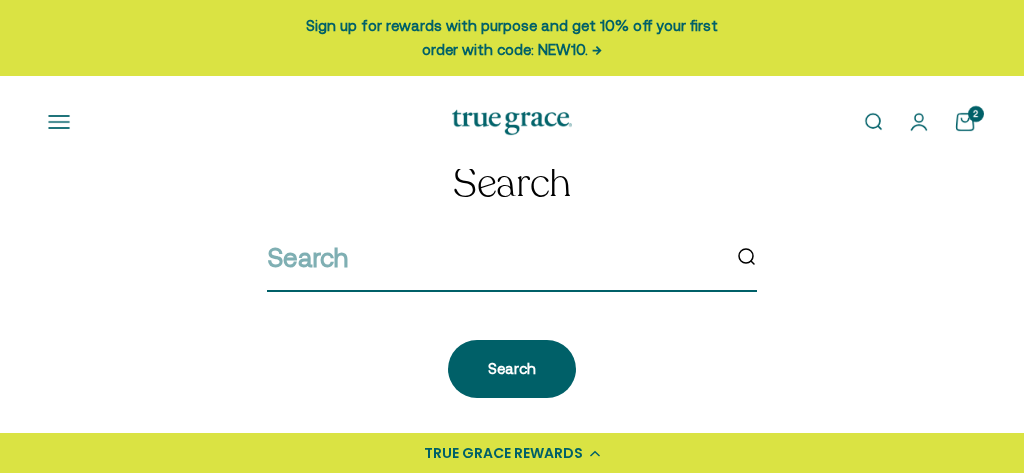 click at bounding box center [493, 258] 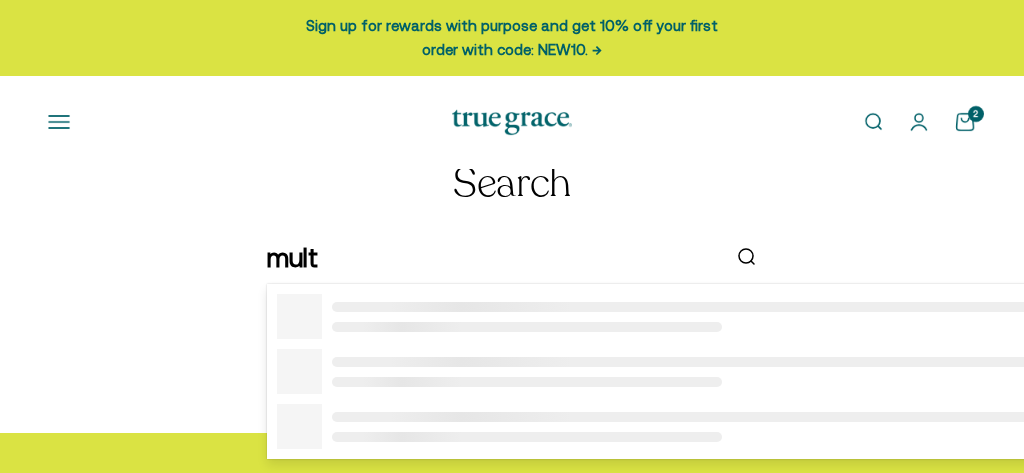 type on "multi" 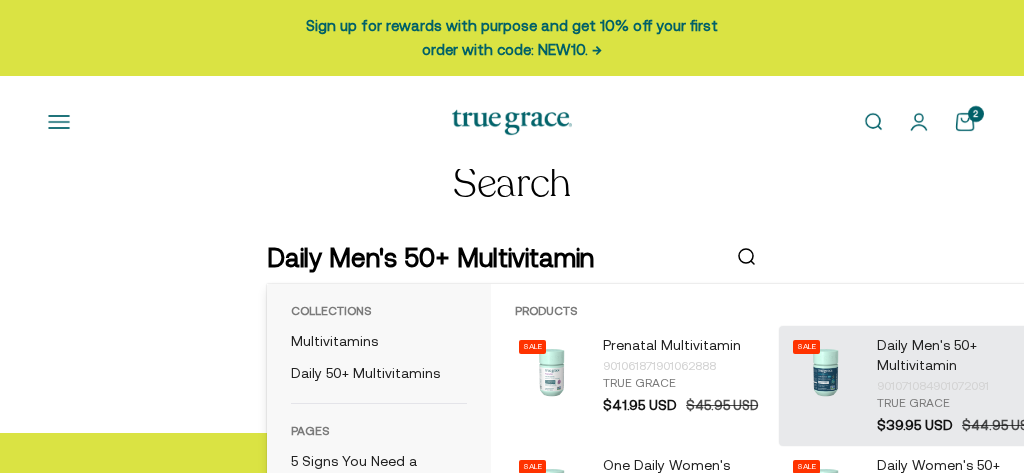 type on "One Daily Women's Multivitamin" 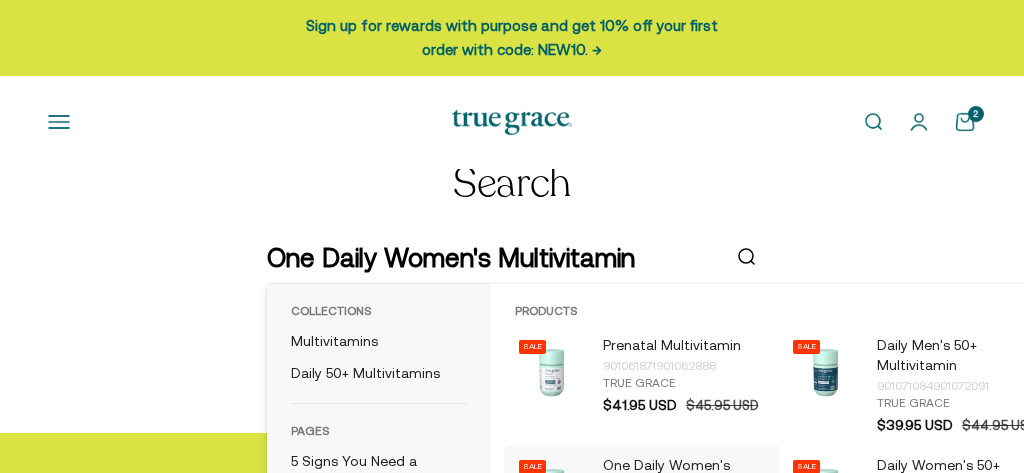 click on "One Daily Women's Multivitamin" at bounding box center [686, 476] 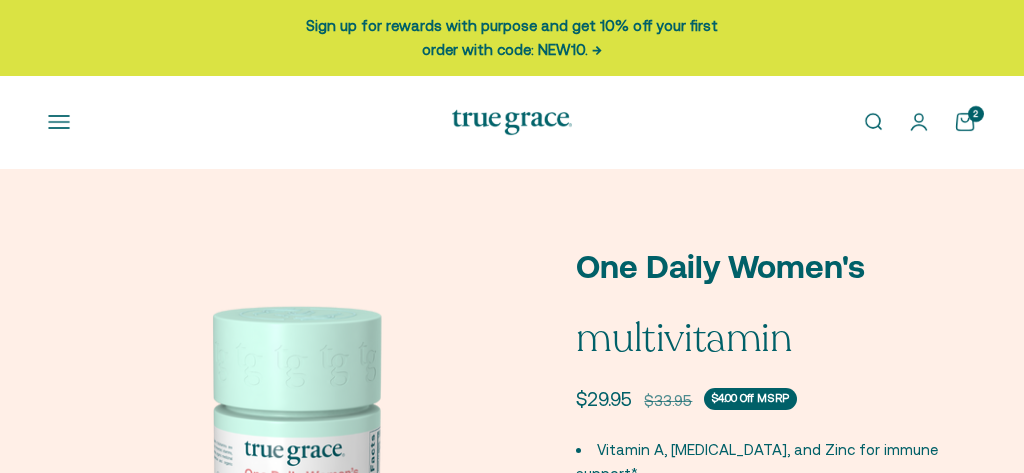 scroll, scrollTop: 0, scrollLeft: 0, axis: both 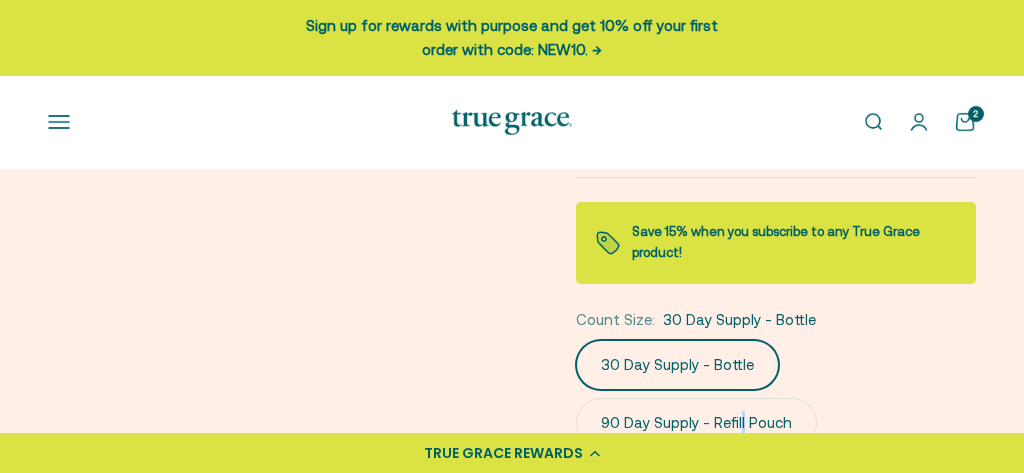 click on "90 Day Supply - Refill Pouch" 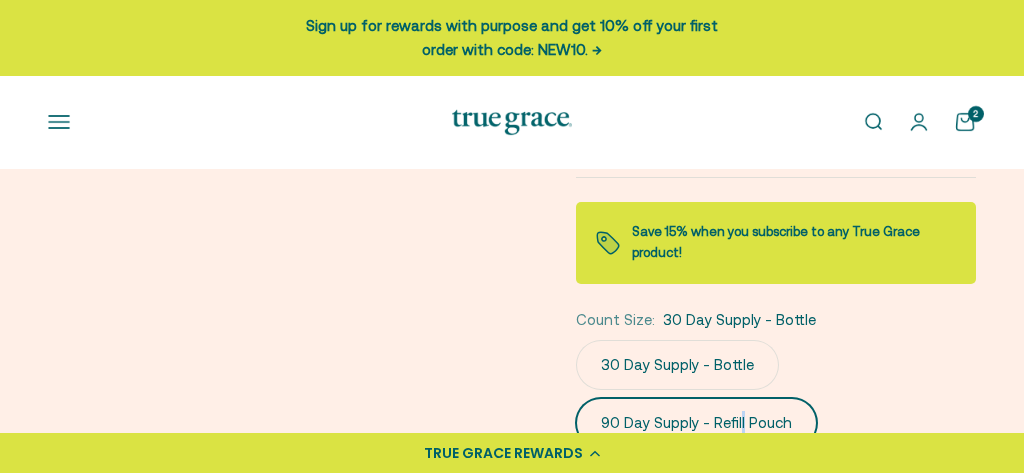 scroll, scrollTop: 0, scrollLeft: 500, axis: horizontal 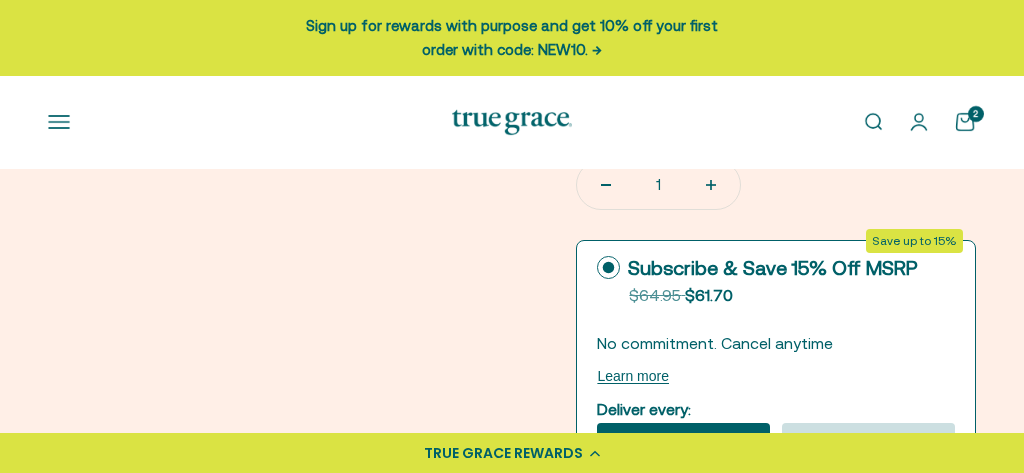 click on "90 days" 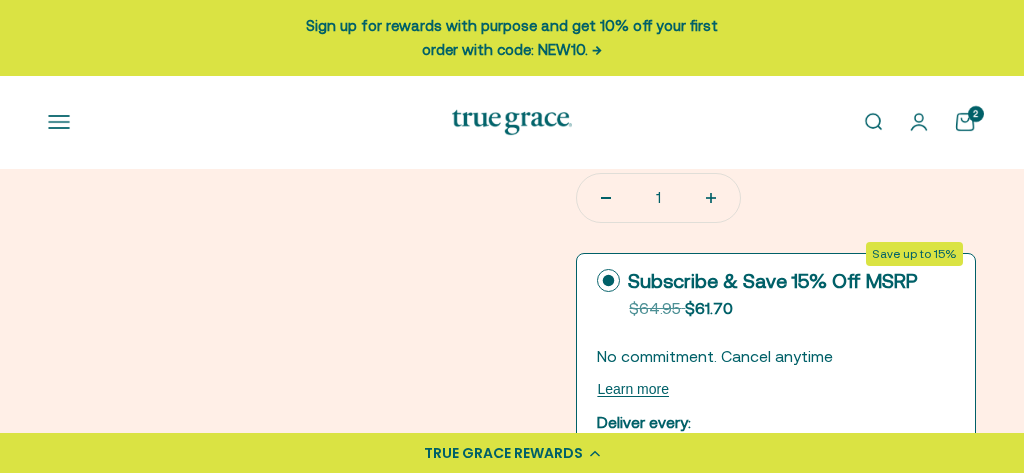 scroll, scrollTop: 1001, scrollLeft: 0, axis: vertical 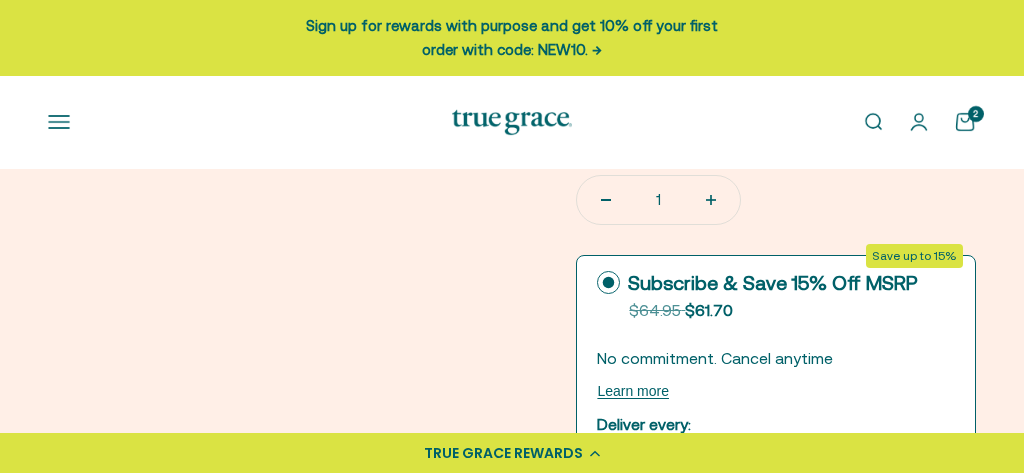 click on "90 days
SAVE 15%" 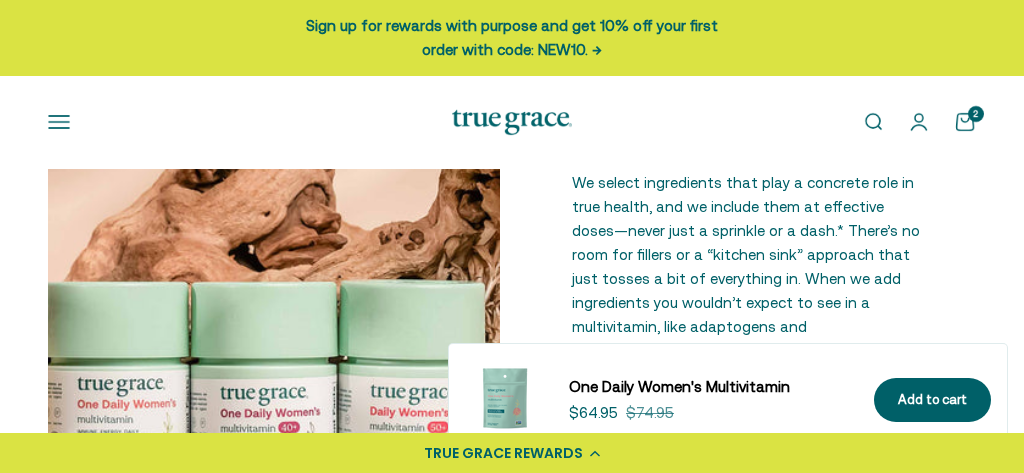 scroll, scrollTop: 2991, scrollLeft: 0, axis: vertical 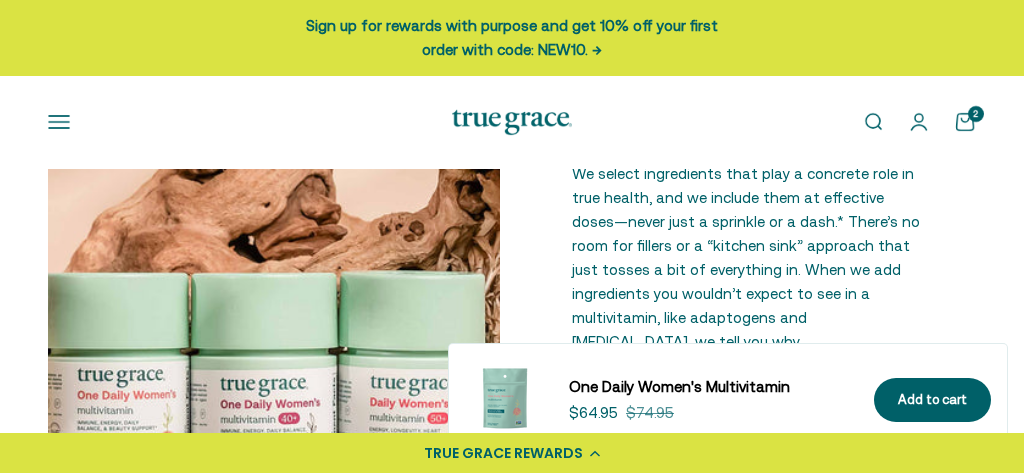 click at bounding box center [274, 236] 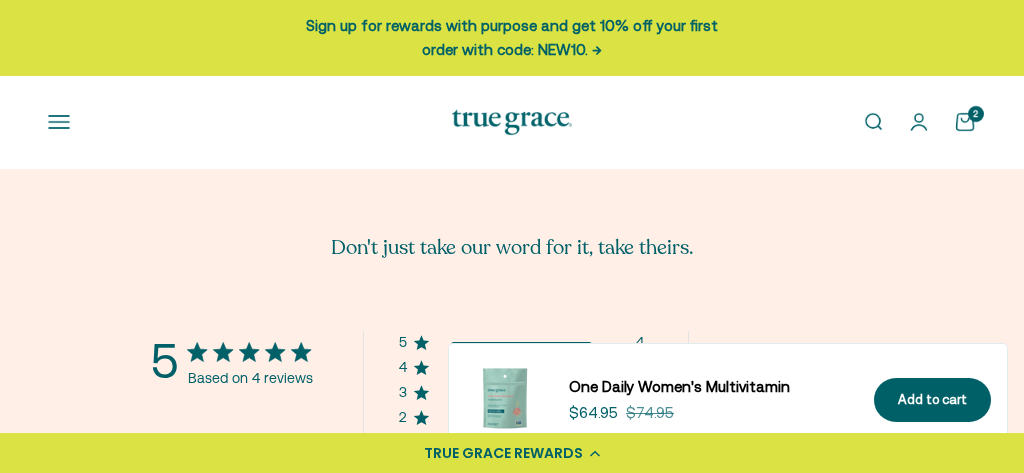scroll, scrollTop: 4352, scrollLeft: 0, axis: vertical 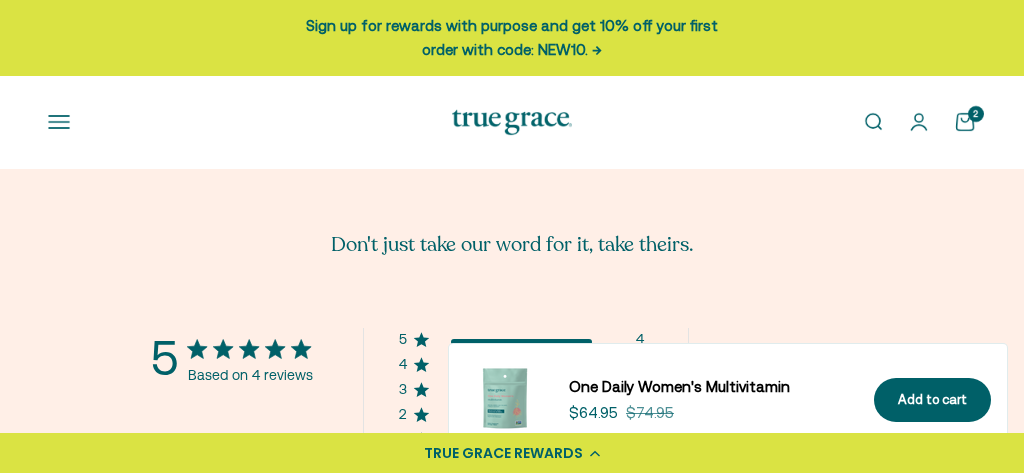 click at bounding box center (505, 400) 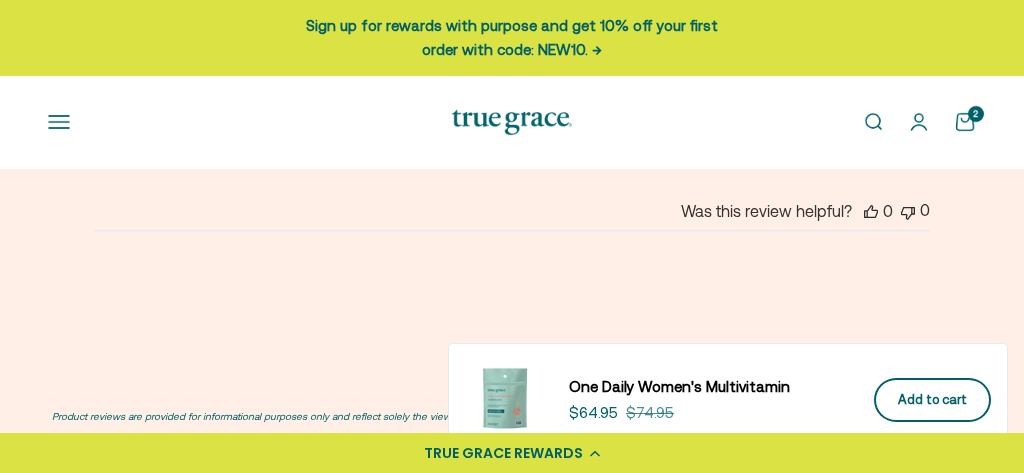 scroll, scrollTop: 5583, scrollLeft: 0, axis: vertical 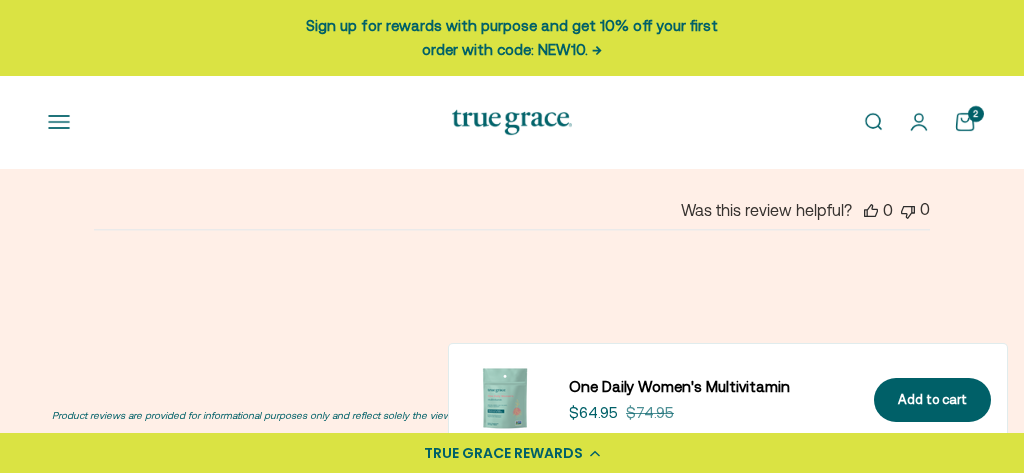 click on "One Daily Women's Multivitamin" at bounding box center [709, 387] 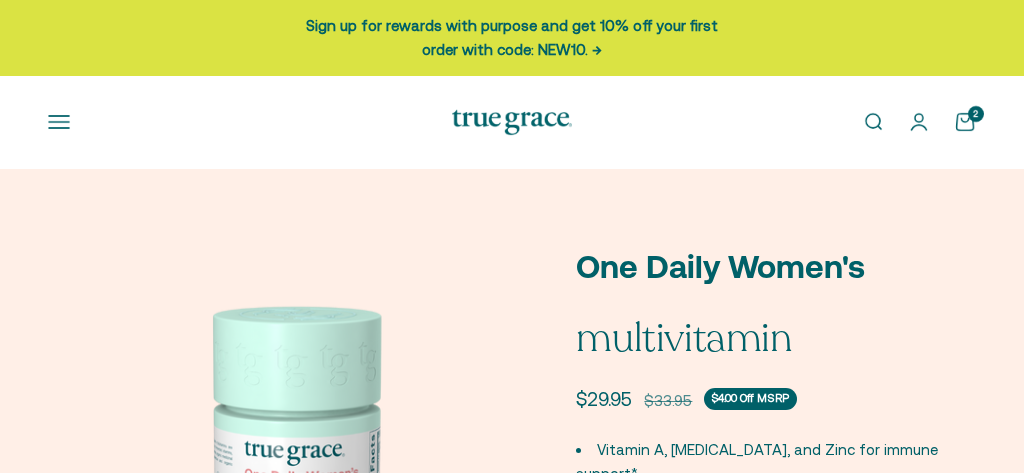 scroll, scrollTop: 0, scrollLeft: 0, axis: both 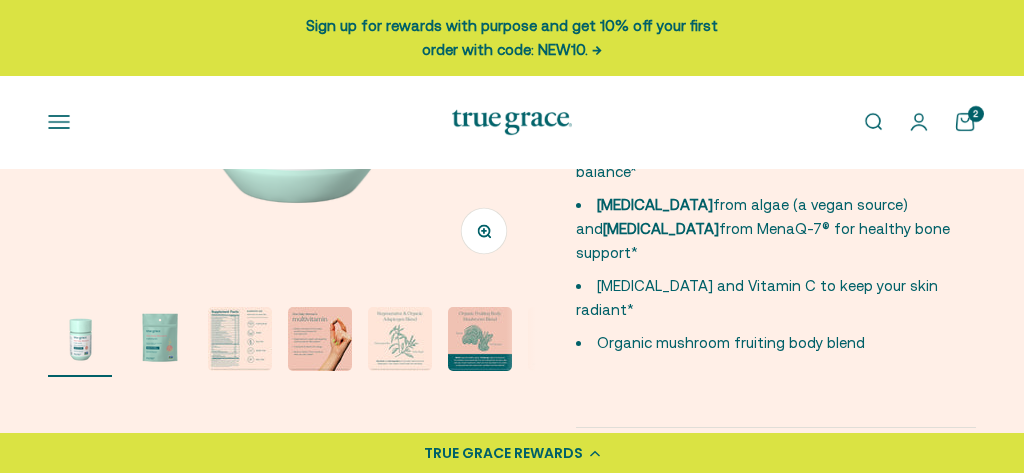 click at bounding box center (160, 339) 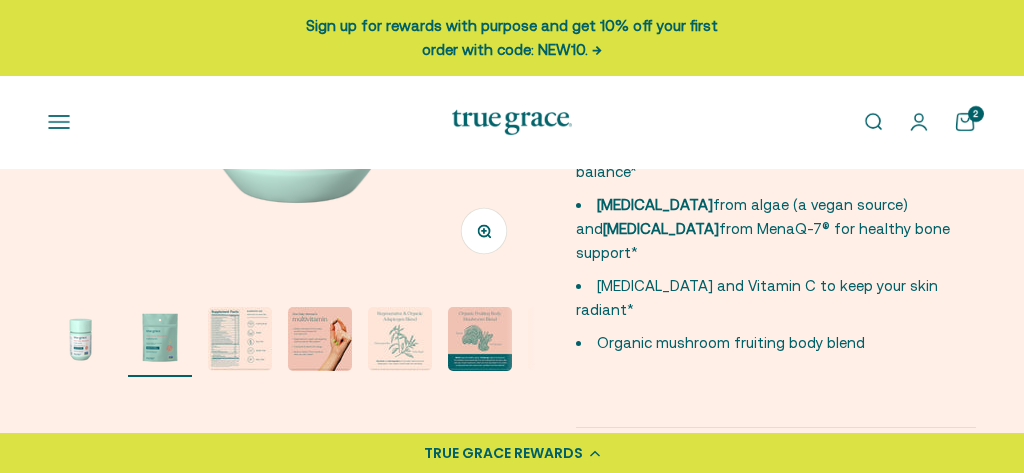 scroll, scrollTop: 0, scrollLeft: 500, axis: horizontal 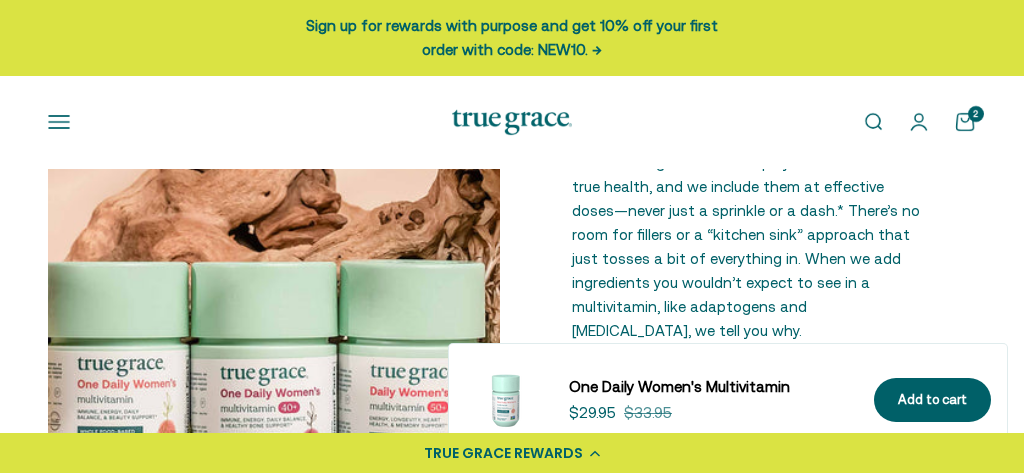 click at bounding box center [274, 225] 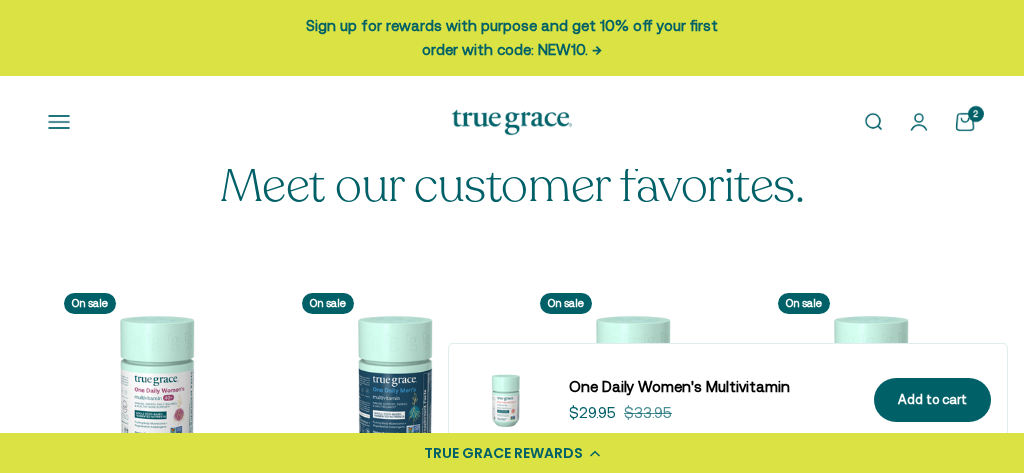 scroll, scrollTop: 5992, scrollLeft: 0, axis: vertical 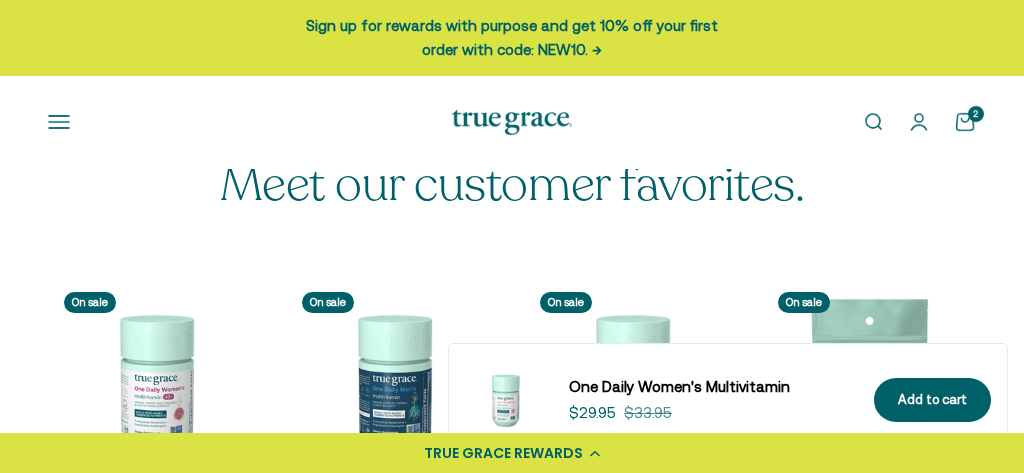 click at bounding box center (869, 383) 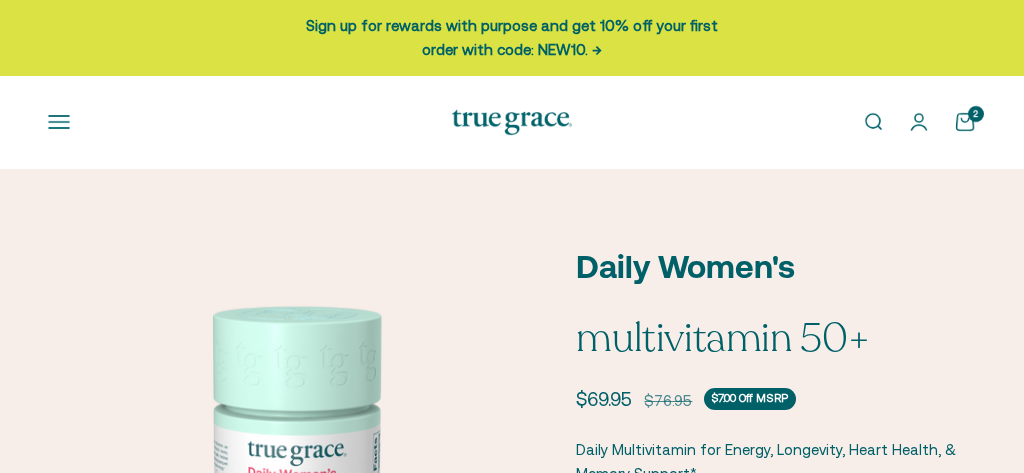 scroll, scrollTop: 0, scrollLeft: 0, axis: both 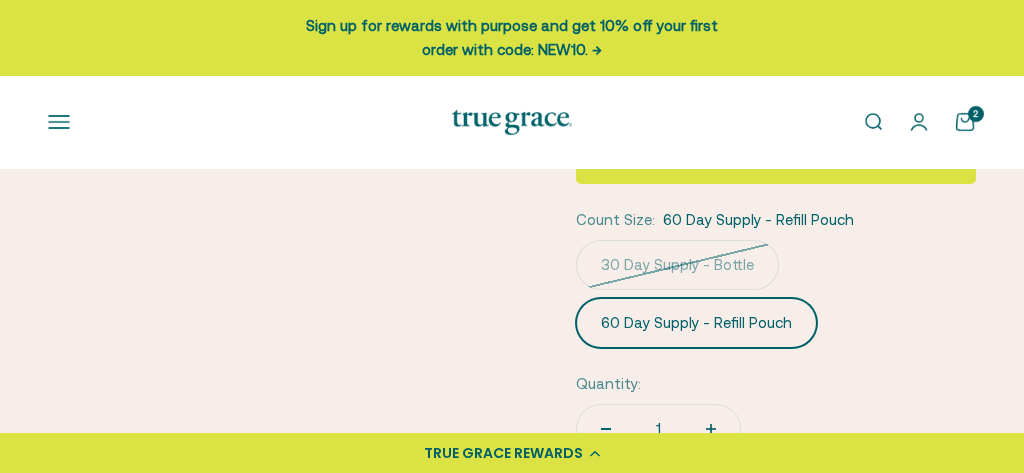 click on "60 Day Supply - Refill Pouch" 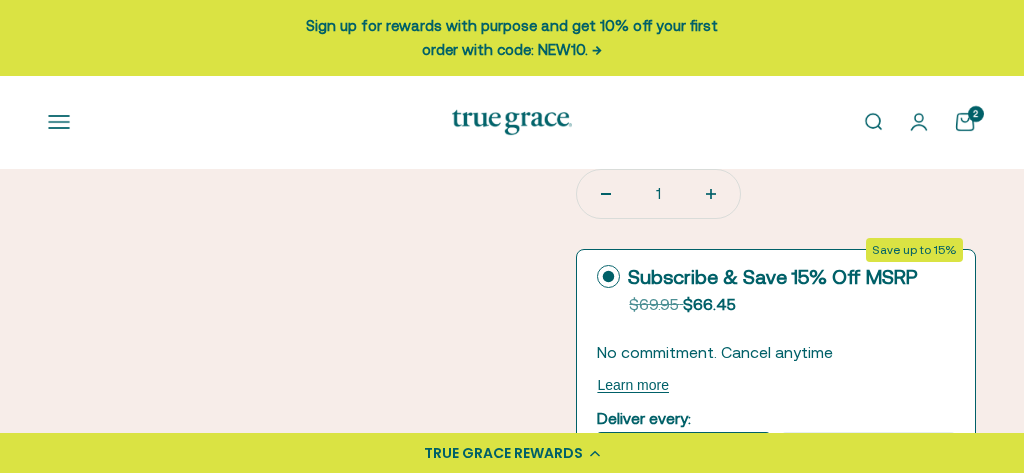 scroll, scrollTop: 1060, scrollLeft: 0, axis: vertical 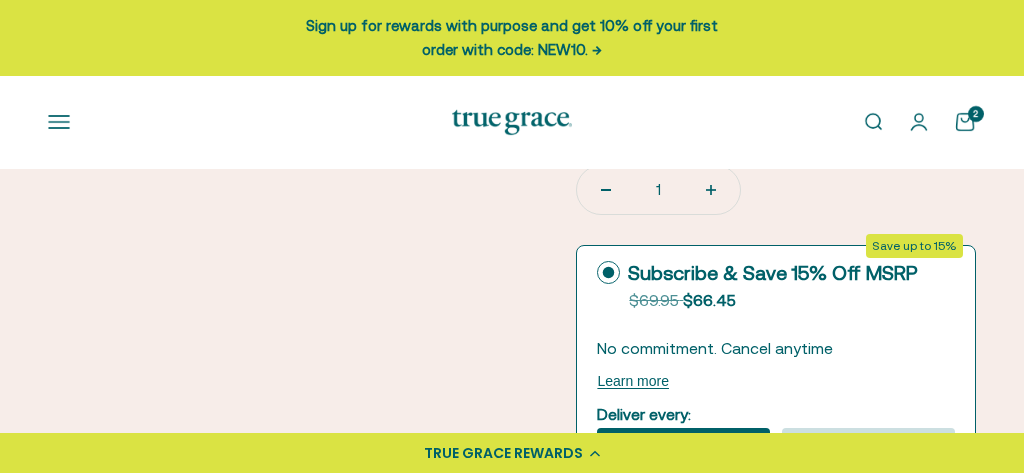 click on "60 days" 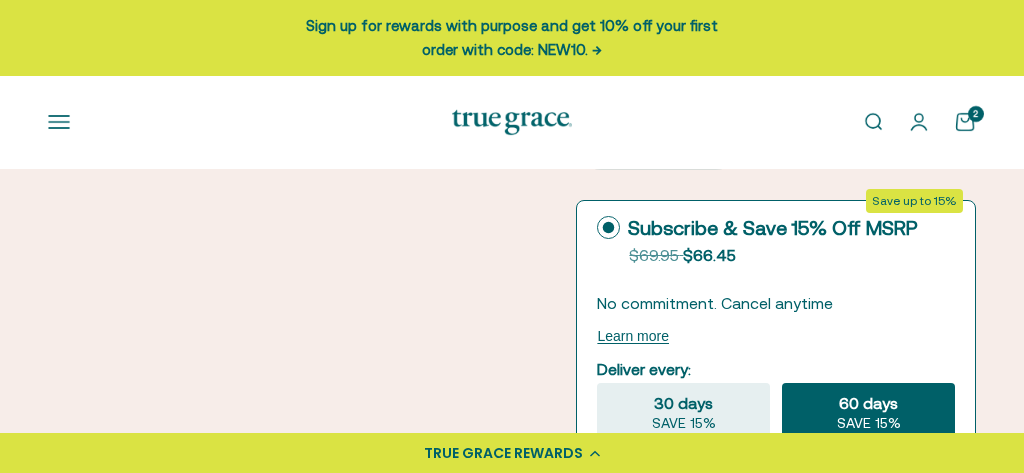 scroll, scrollTop: 1104, scrollLeft: 0, axis: vertical 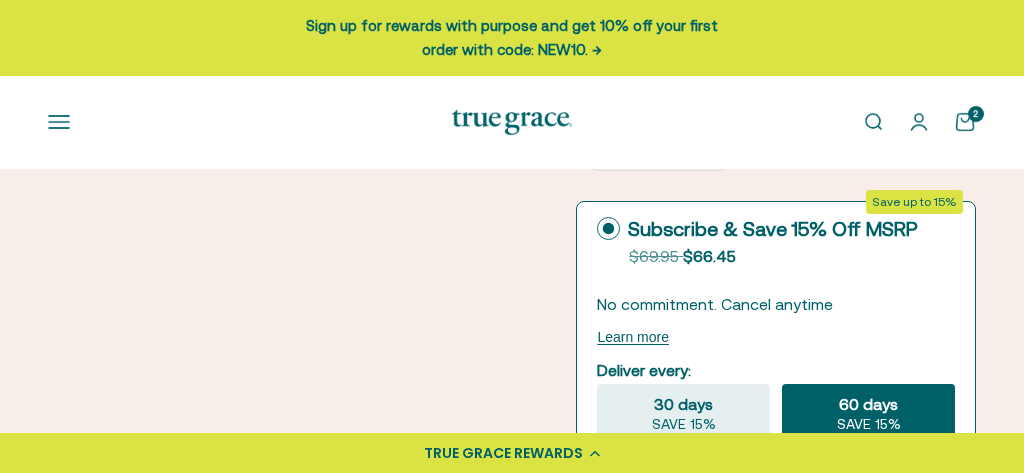 click on "60 days" 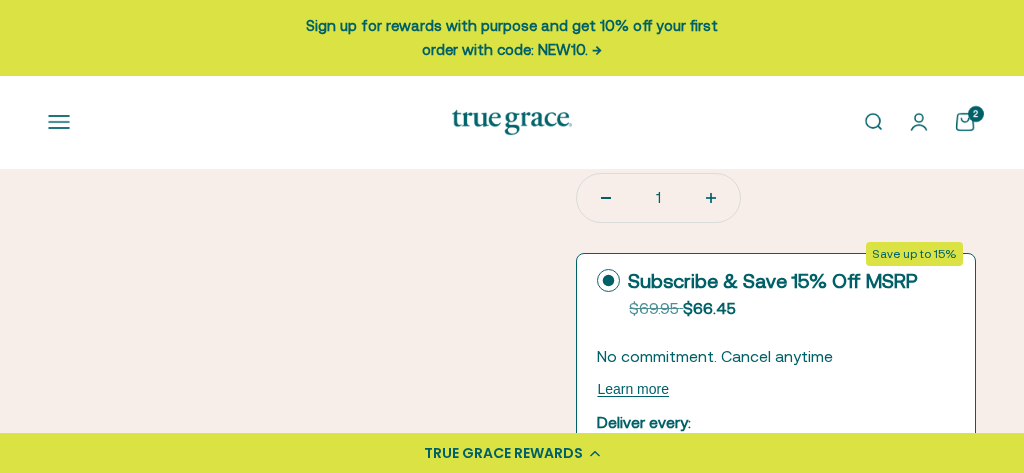 scroll, scrollTop: 1054, scrollLeft: 0, axis: vertical 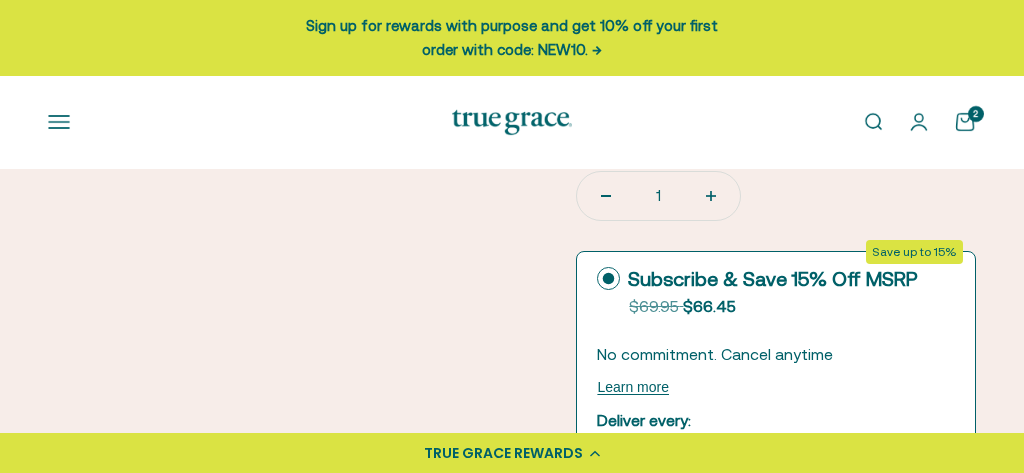 click 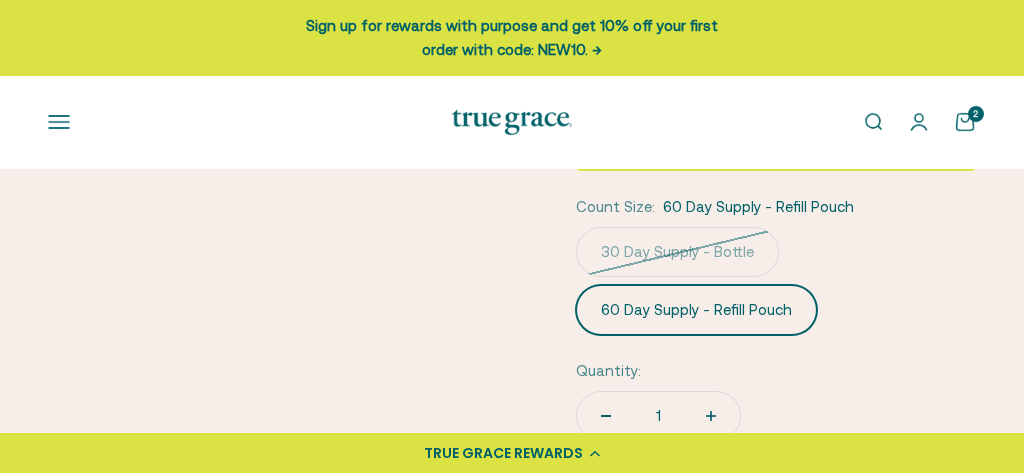 scroll, scrollTop: 834, scrollLeft: 0, axis: vertical 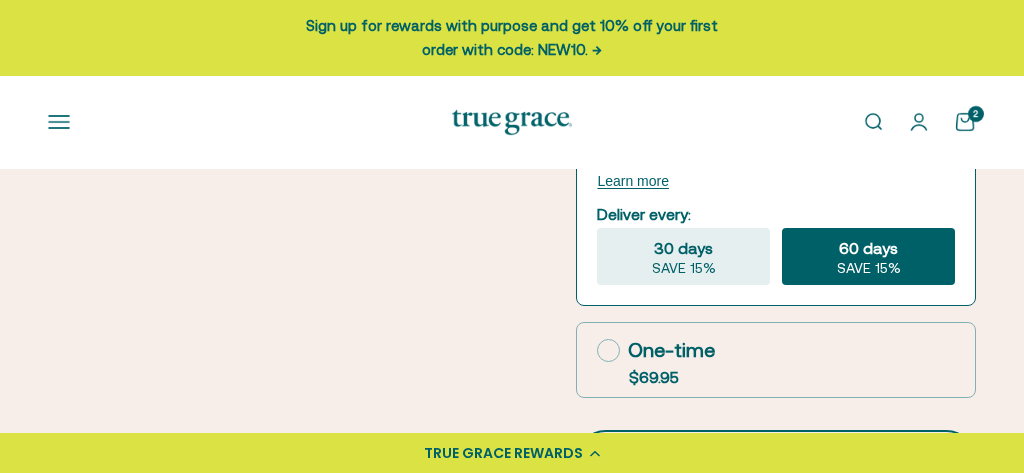 click on "Add to cart" at bounding box center (776, 459) 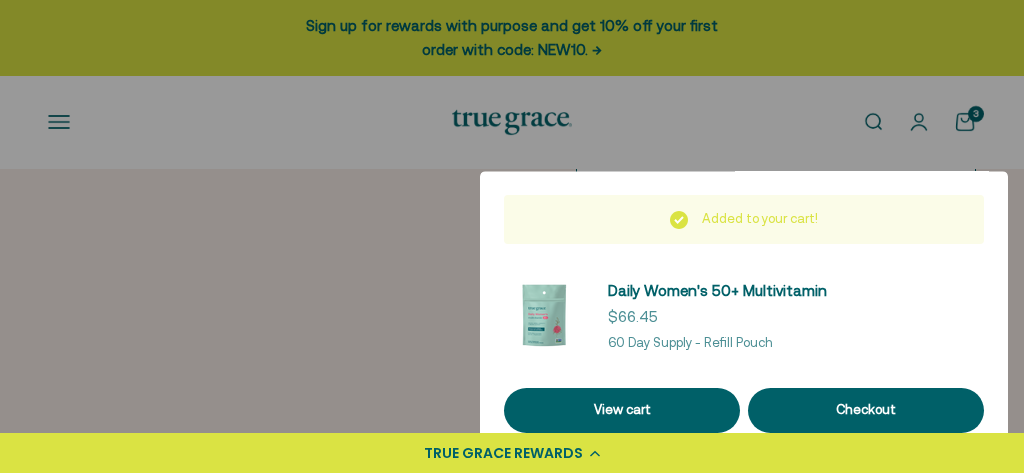 click at bounding box center [512, 236] 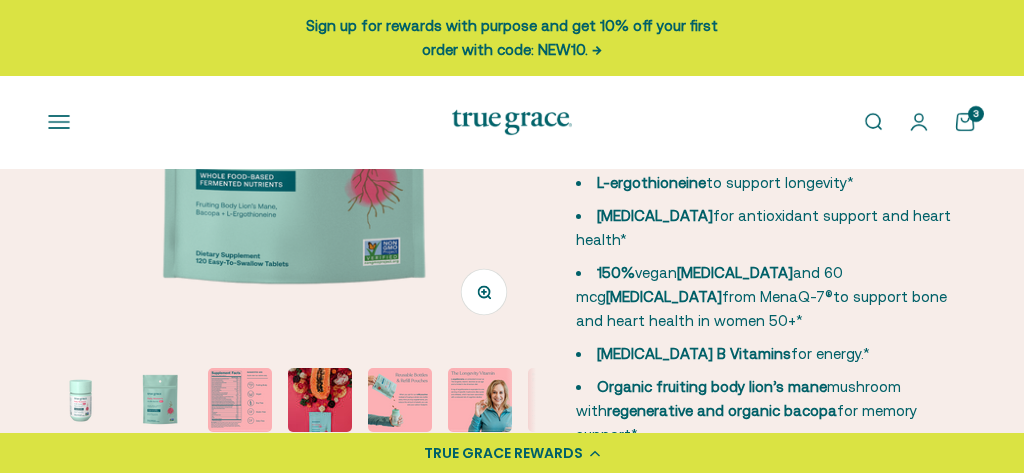 scroll, scrollTop: 360, scrollLeft: 0, axis: vertical 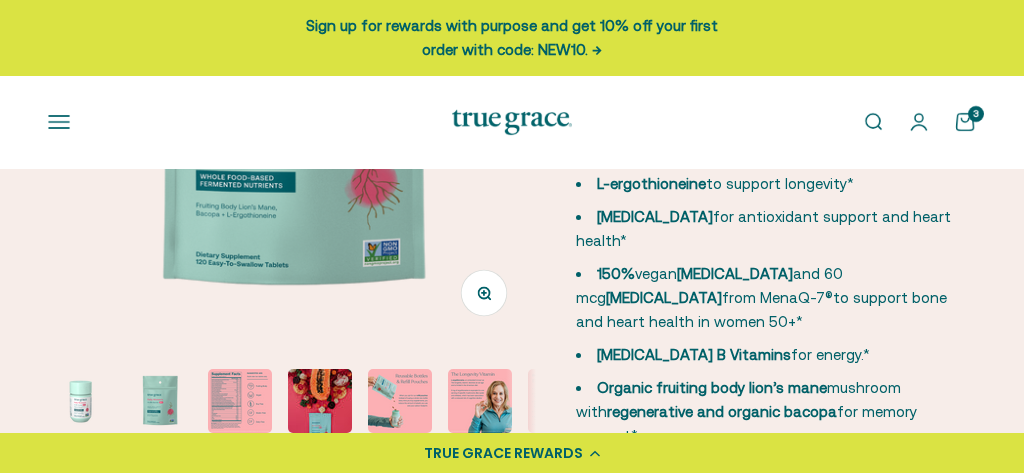 click on "3" at bounding box center (976, 114) 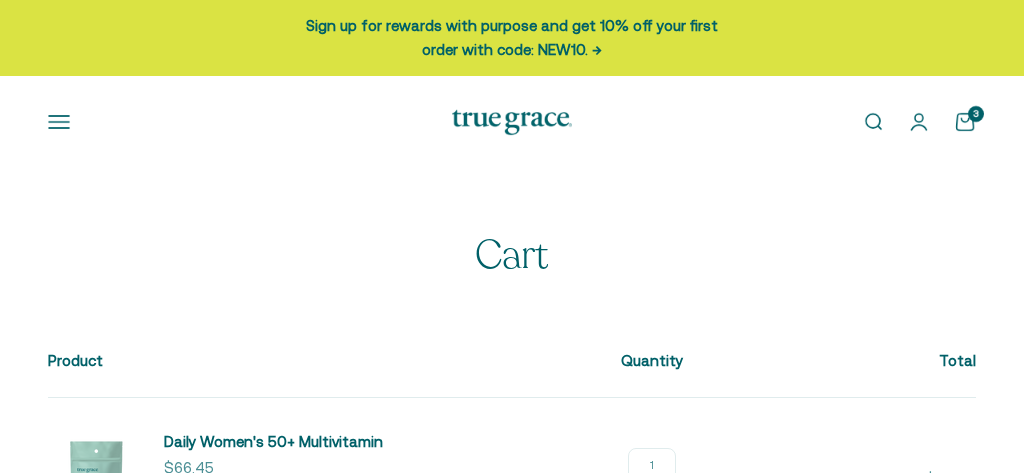 scroll, scrollTop: 0, scrollLeft: 0, axis: both 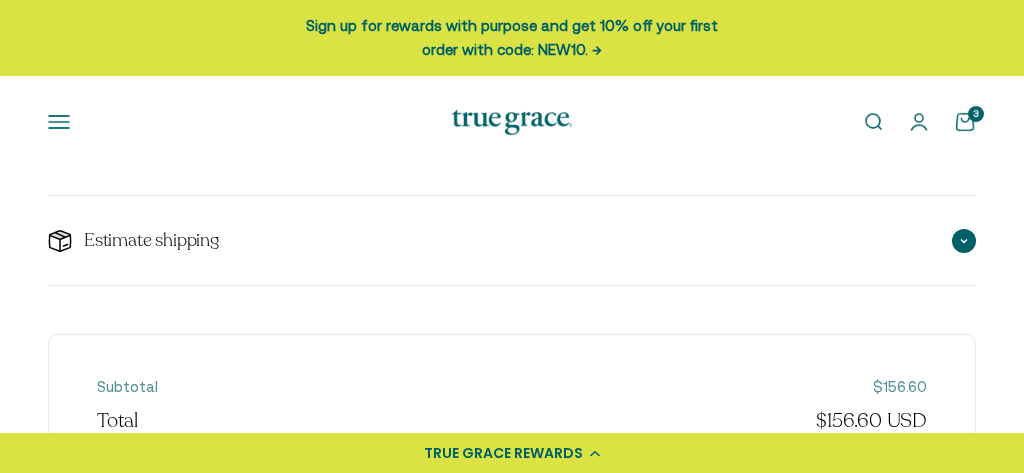 click at bounding box center (964, 241) 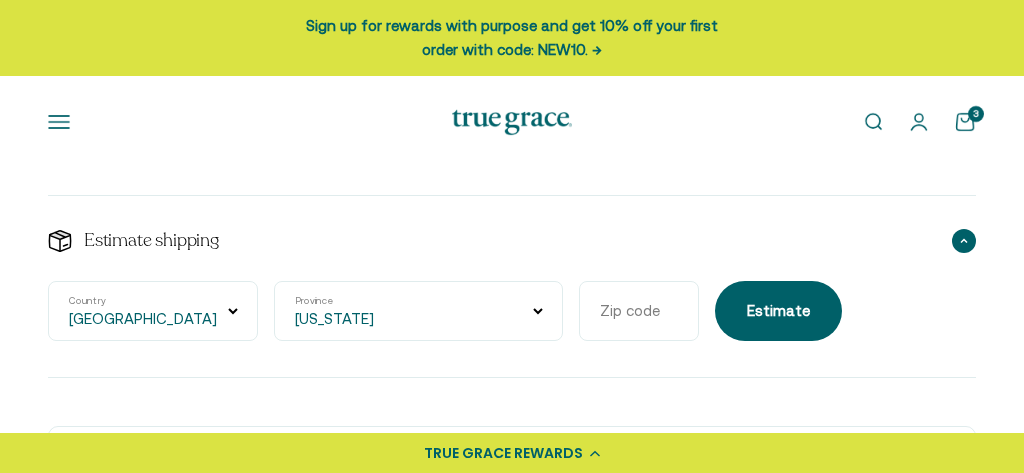 click 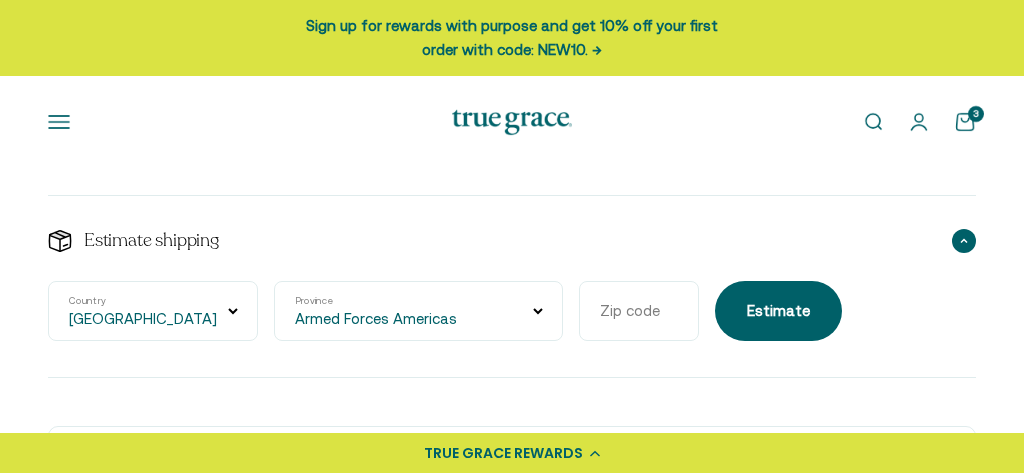 click 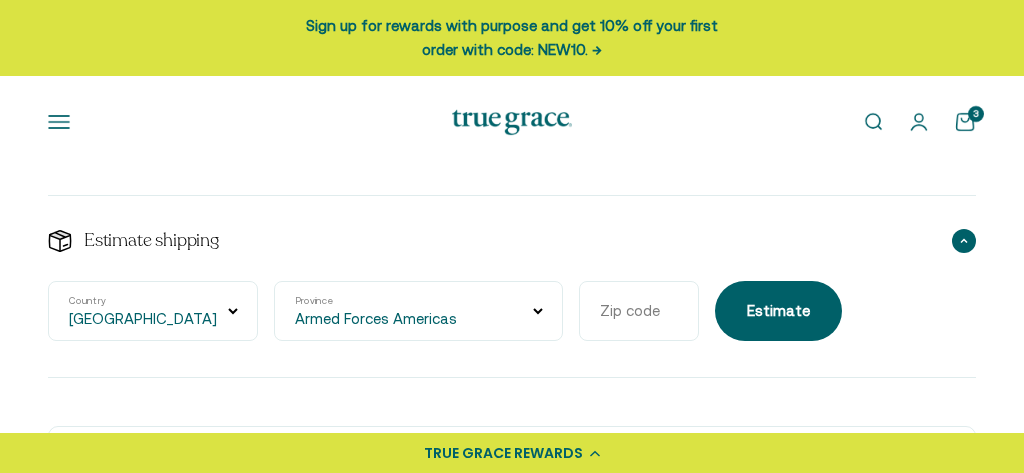 click 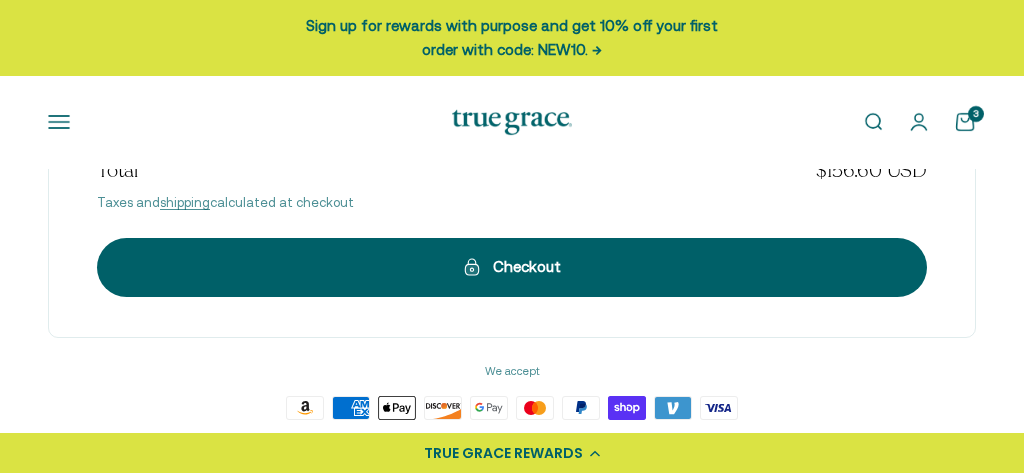 scroll, scrollTop: 971, scrollLeft: 0, axis: vertical 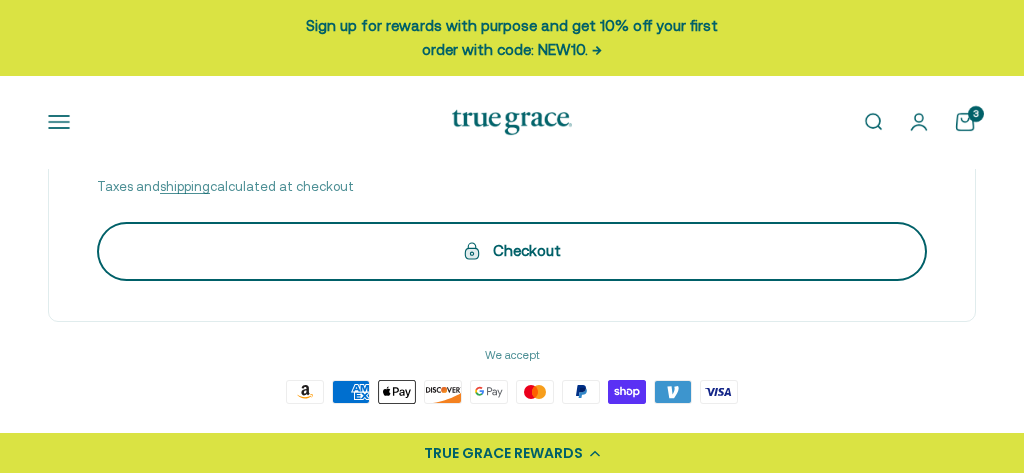 type on "53217" 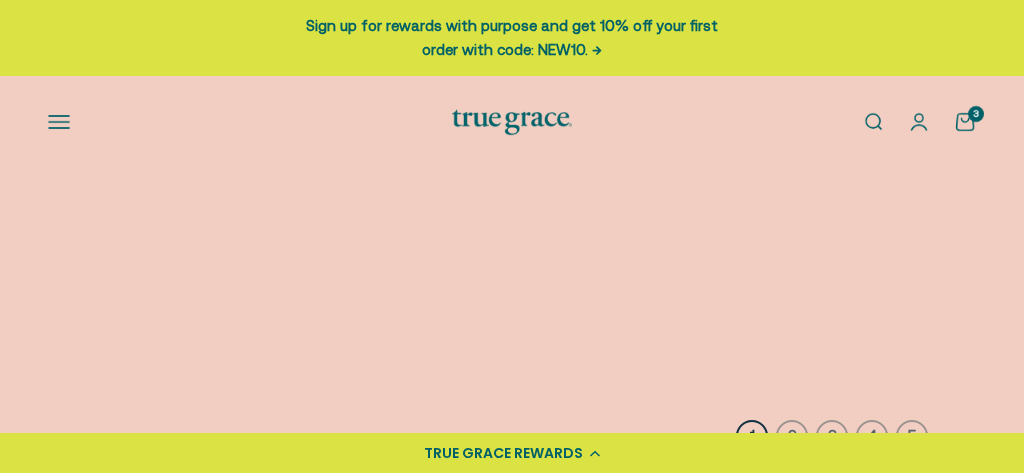 scroll, scrollTop: 0, scrollLeft: 0, axis: both 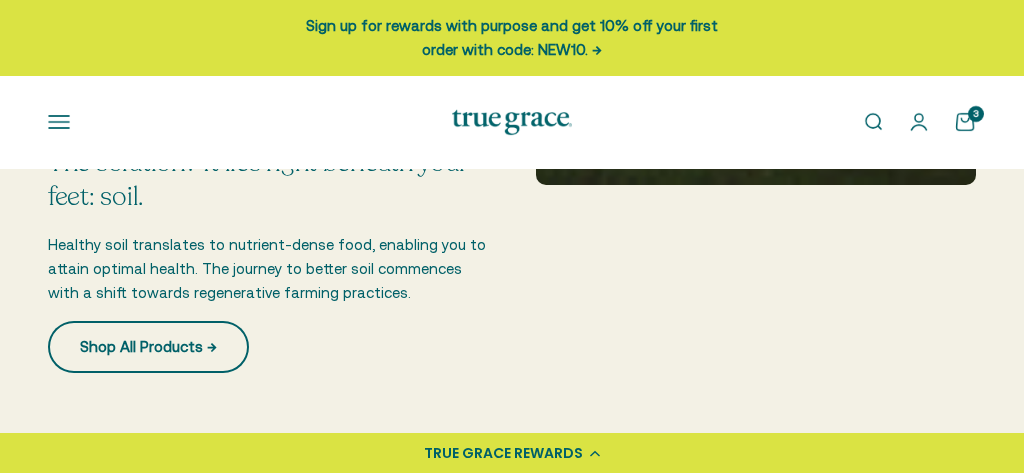 click on "Shop All Products →" at bounding box center [148, 347] 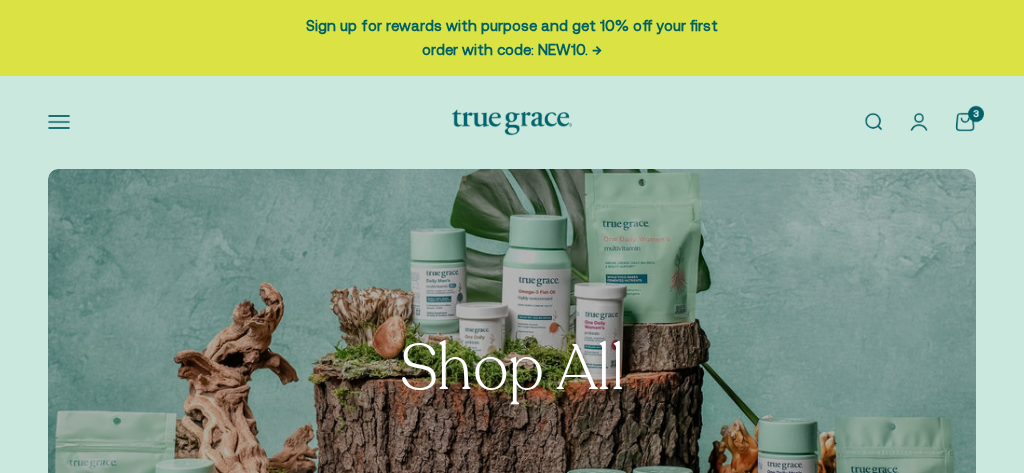 scroll, scrollTop: 0, scrollLeft: 0, axis: both 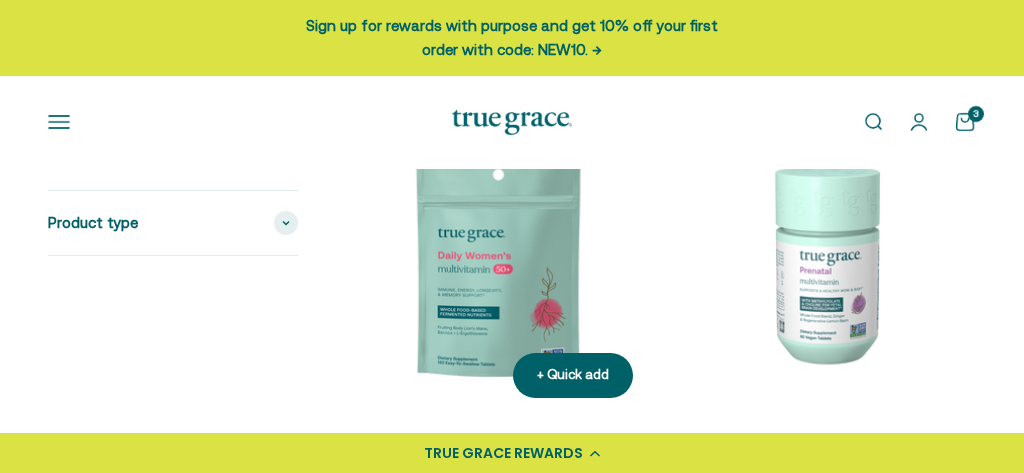 click at bounding box center (497, 262) 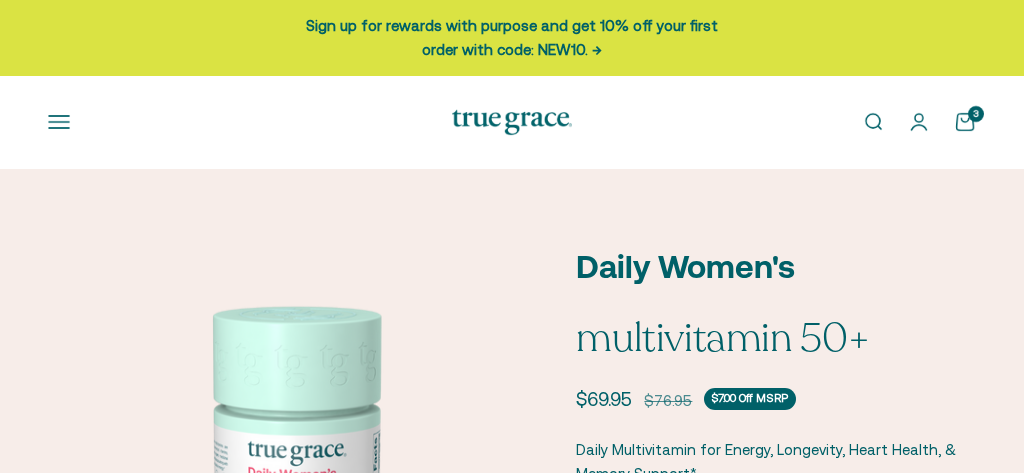 scroll, scrollTop: 0, scrollLeft: 0, axis: both 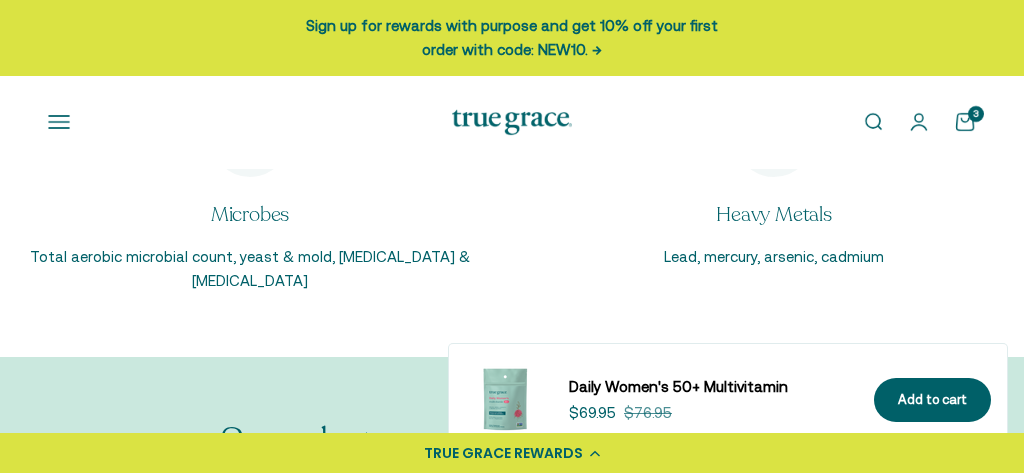click on "Open cart
3" at bounding box center (965, 122) 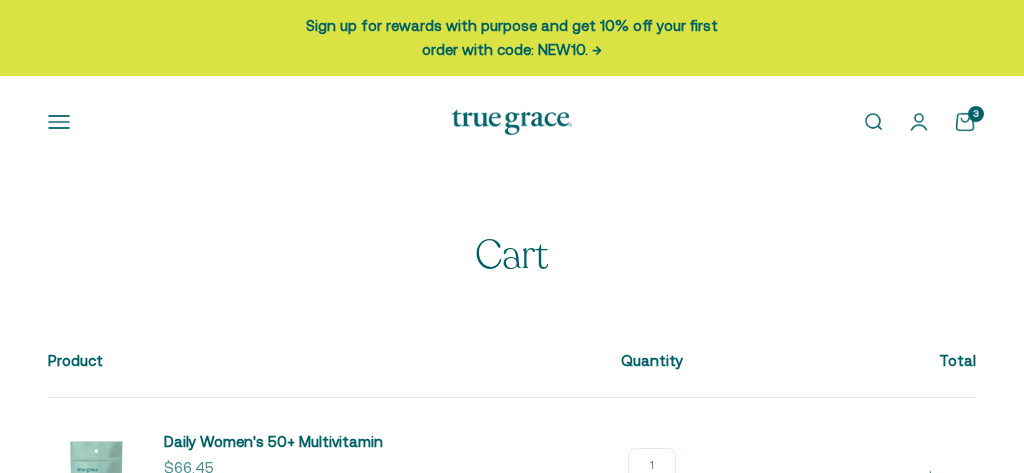 scroll, scrollTop: 0, scrollLeft: 0, axis: both 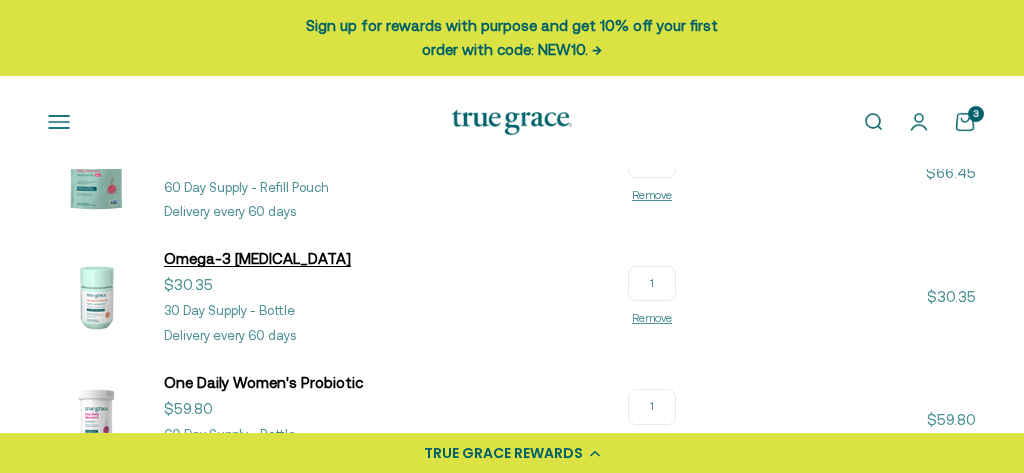 click on "Omega-3 [MEDICAL_DATA]" at bounding box center [257, 258] 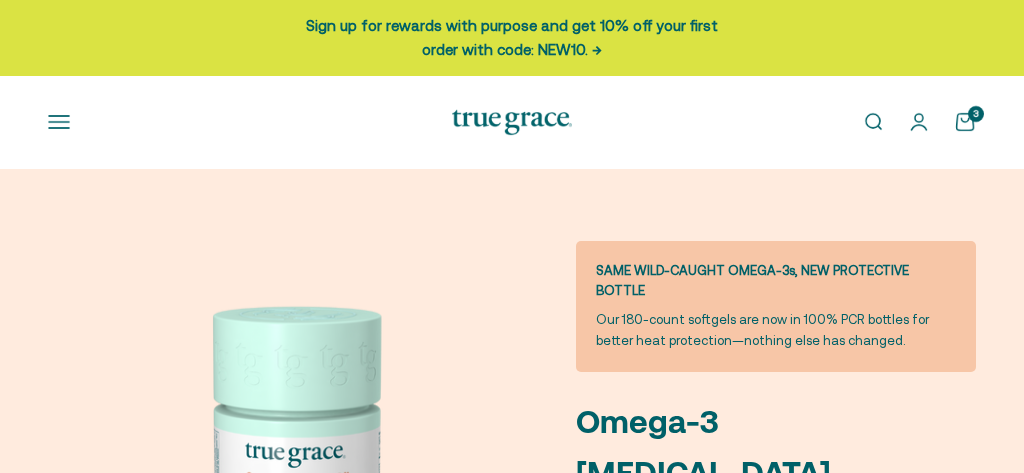 scroll, scrollTop: 0, scrollLeft: 0, axis: both 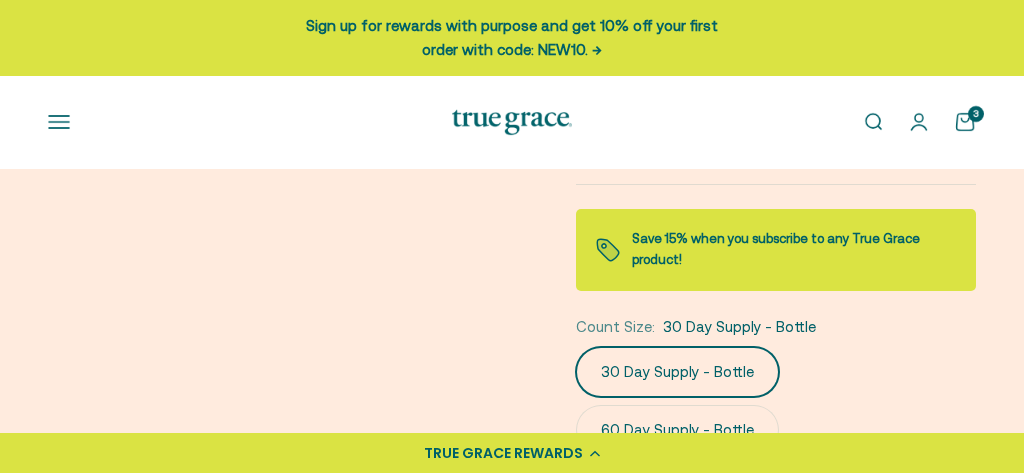 click on "60 Day Supply - Bottle" 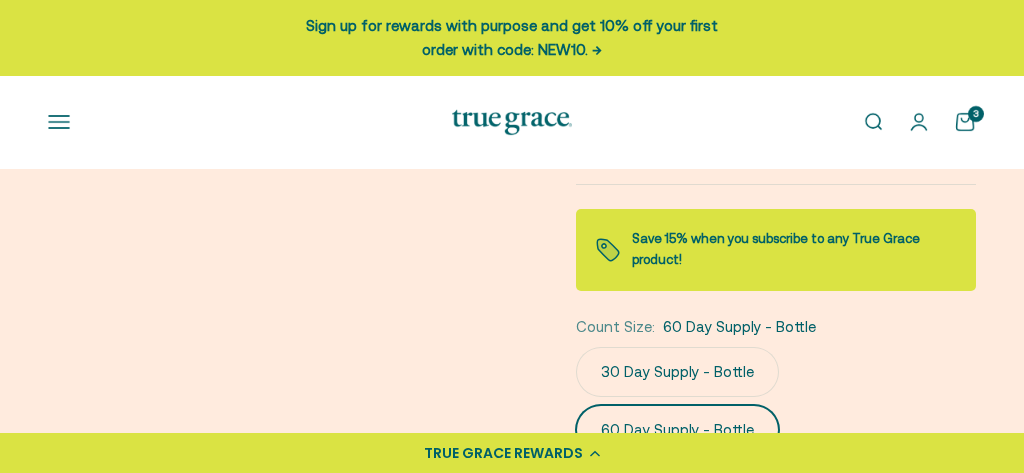 scroll, scrollTop: 0, scrollLeft: 500, axis: horizontal 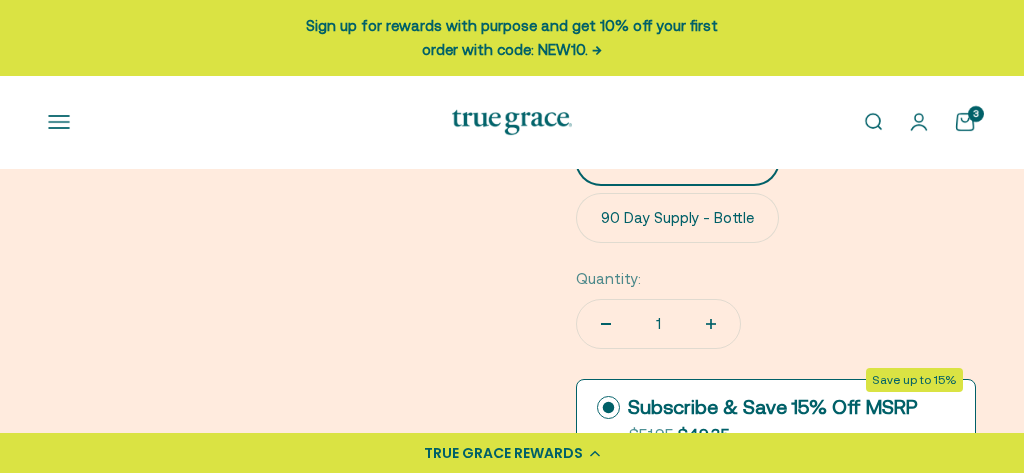 click on ", Discounted price:
$49.35" at bounding box center (704, 434) 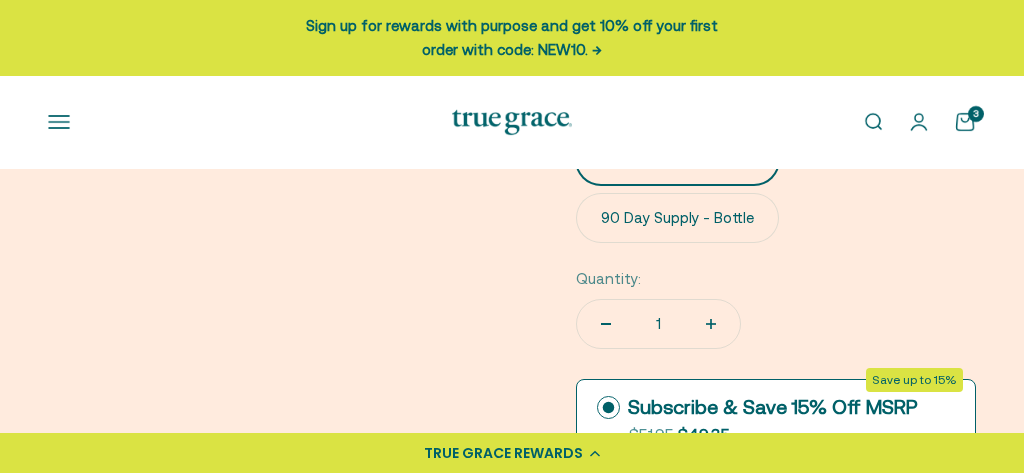 click 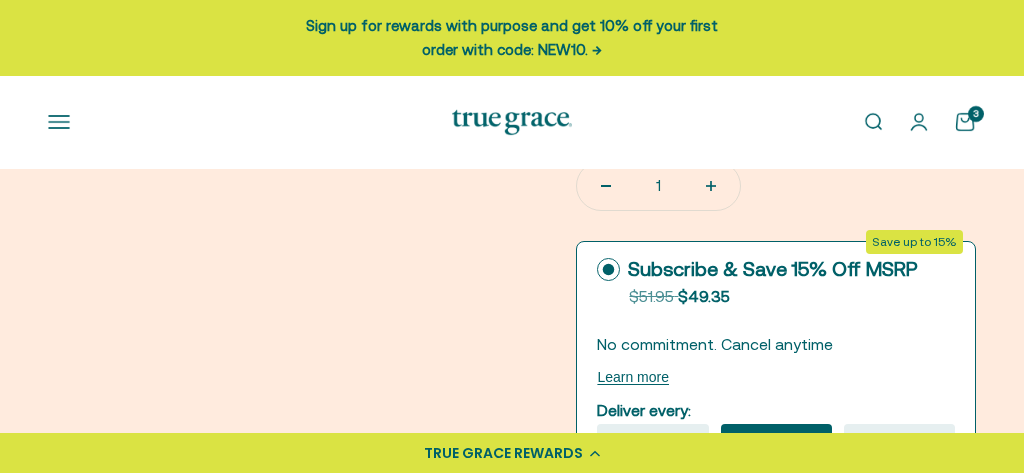 scroll, scrollTop: 1225, scrollLeft: 0, axis: vertical 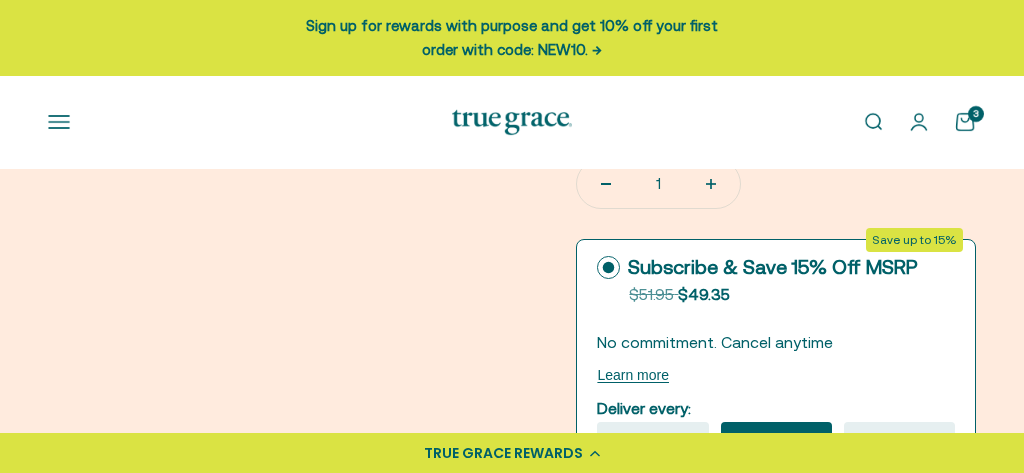 click on "SAVE 15%" 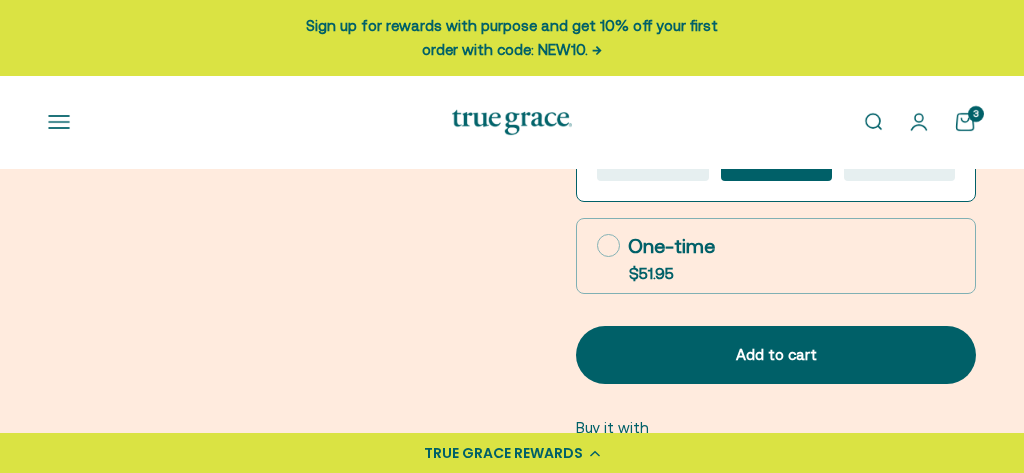 scroll, scrollTop: 1526, scrollLeft: 0, axis: vertical 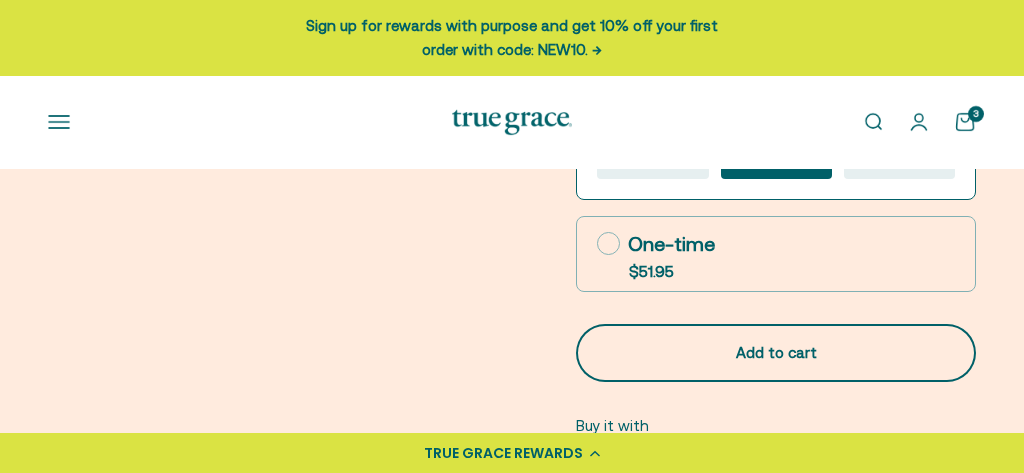 click on "Add to cart" at bounding box center (776, 353) 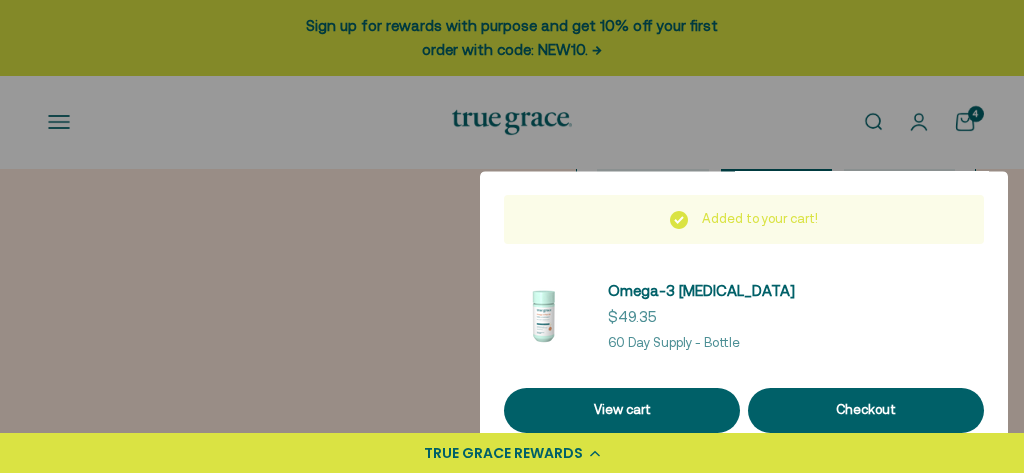 click at bounding box center [512, 236] 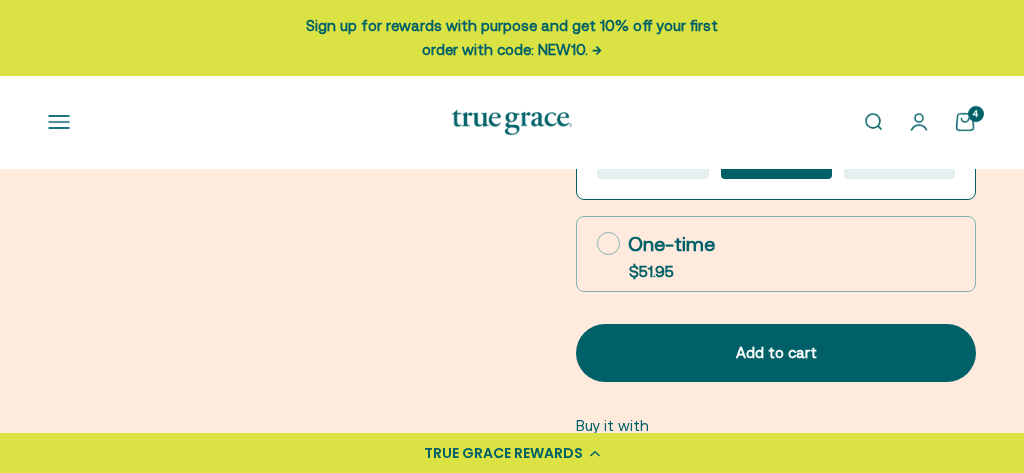 click on "4" at bounding box center (976, 114) 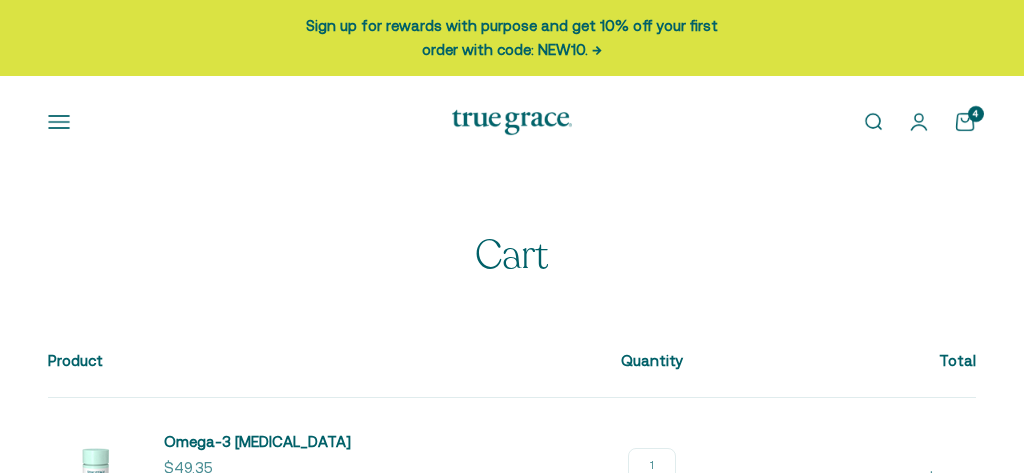 scroll, scrollTop: 0, scrollLeft: 0, axis: both 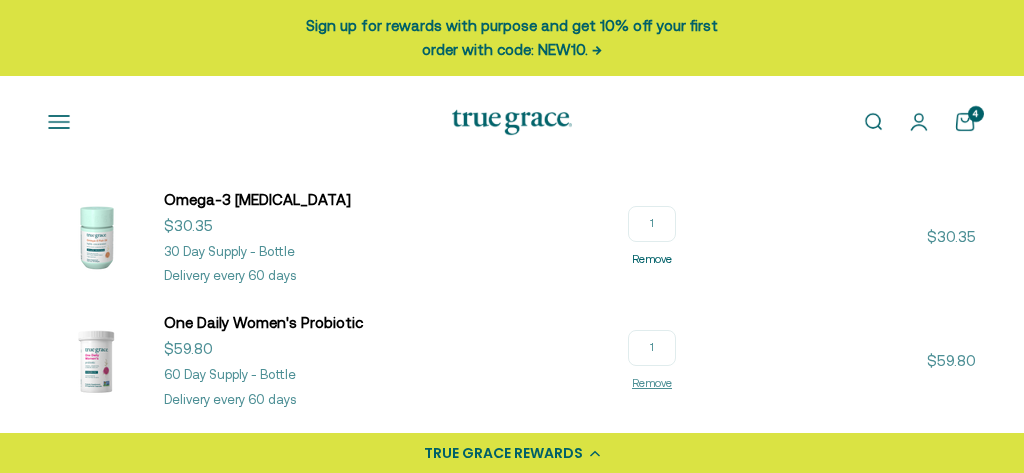 click on "Remove" at bounding box center [652, 259] 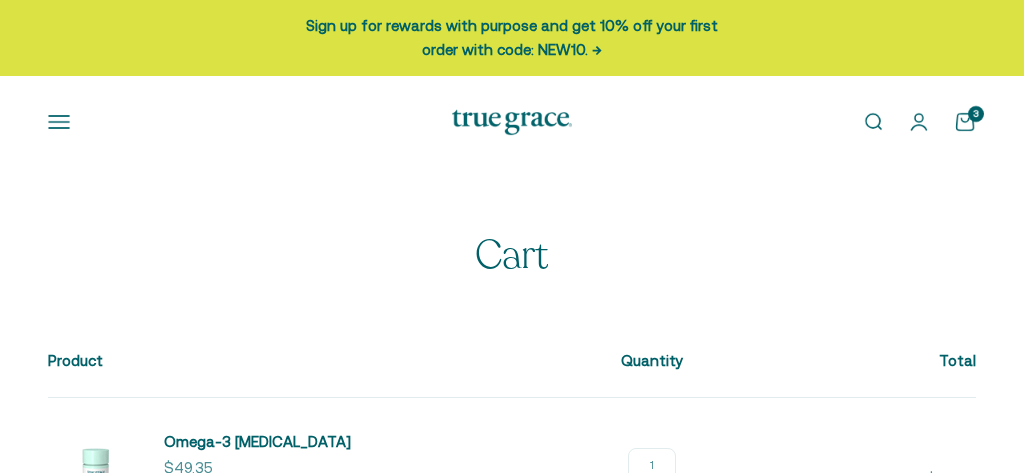 scroll, scrollTop: 0, scrollLeft: 0, axis: both 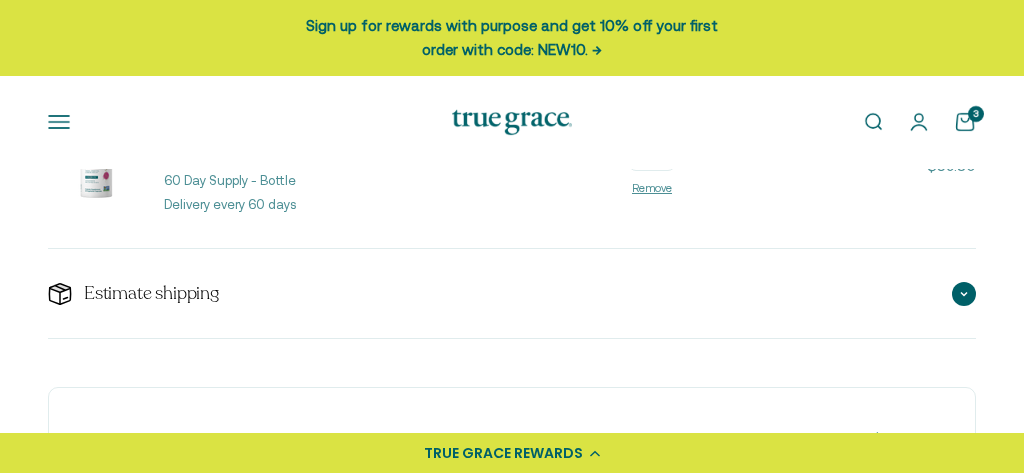 click at bounding box center [964, 294] 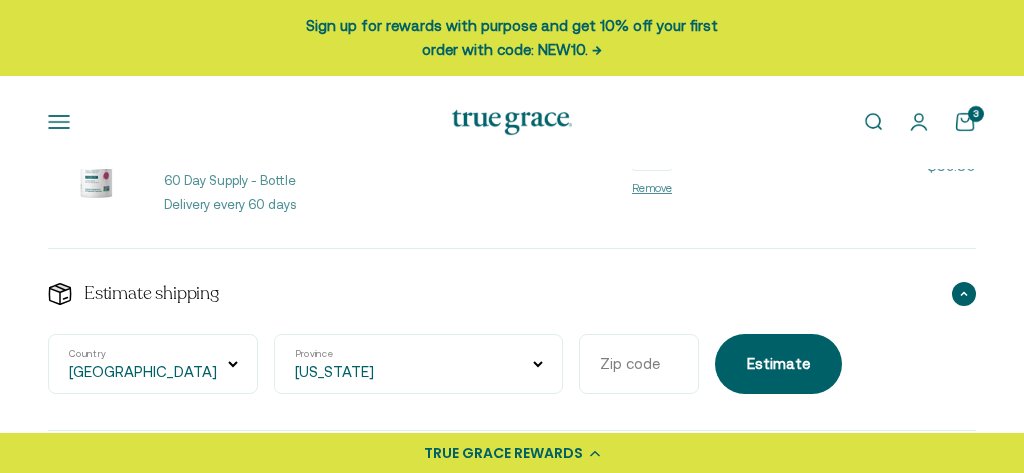 select on "[US_STATE]" 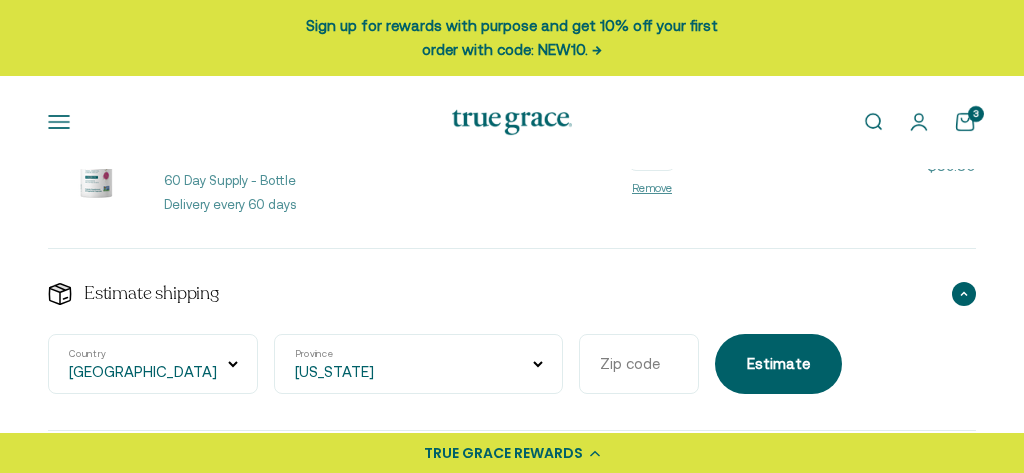 click on "TRUE GRACE REWARDS" at bounding box center (512, 453) 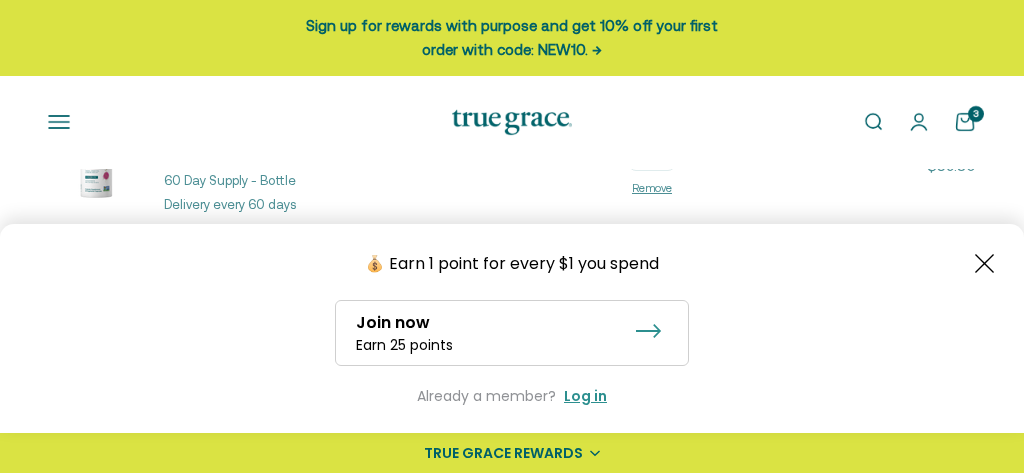 click 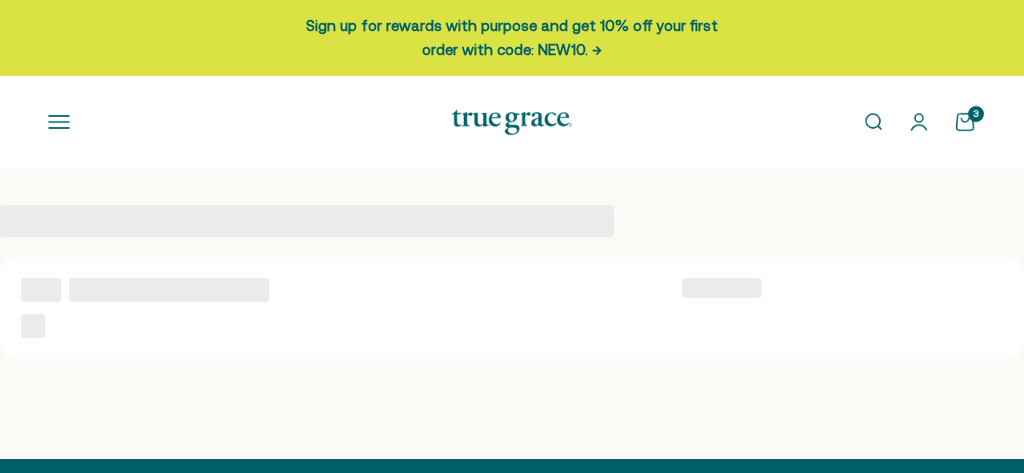 scroll, scrollTop: 0, scrollLeft: 0, axis: both 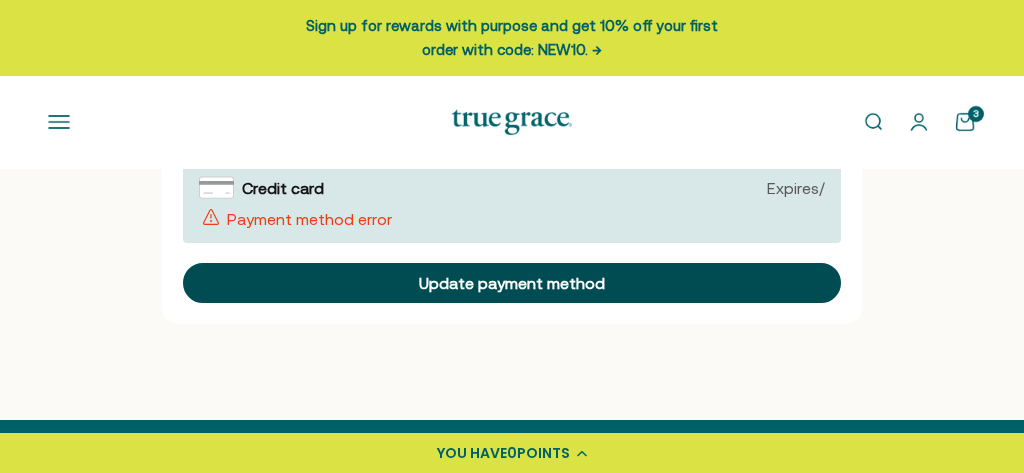 click on "Update payment method" at bounding box center [512, 283] 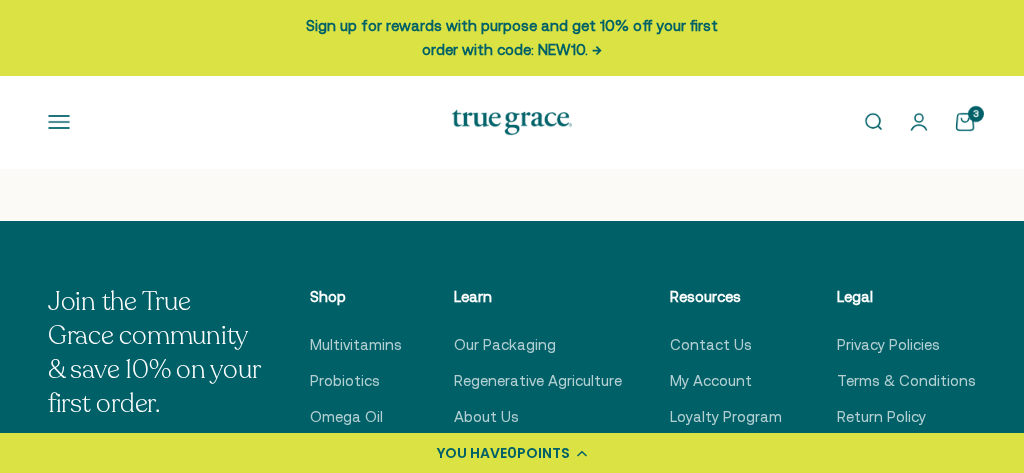 click on "Join the True Grace community & save 10% on your first order. E-mail
Subscribe
Shop
Multivitamins
Probiotics
Omega Oil
Kids
Hydration
Shop All
Store Locator
Learn
Our Packaging
Regenerative Agriculture
About Us
Quality & Testing
Our Founder
Resources FAQ Legal" at bounding box center [512, 471] 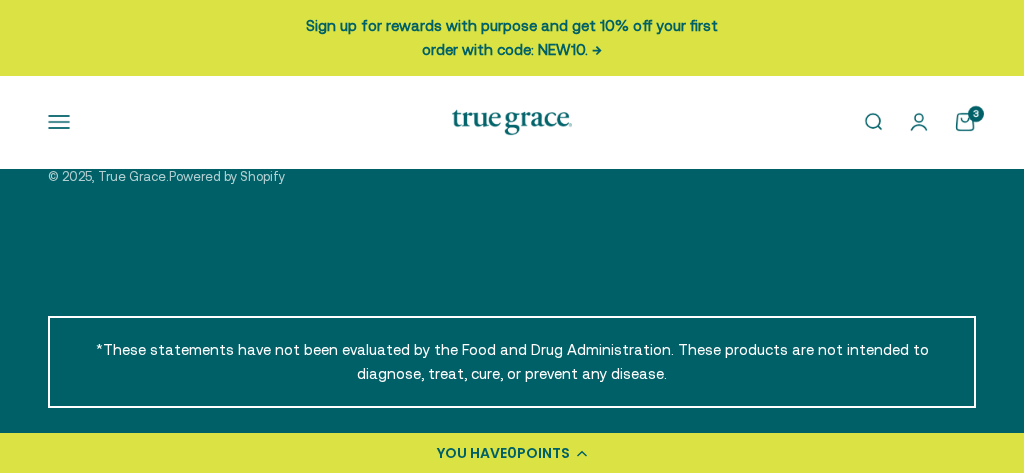 scroll, scrollTop: 700, scrollLeft: 0, axis: vertical 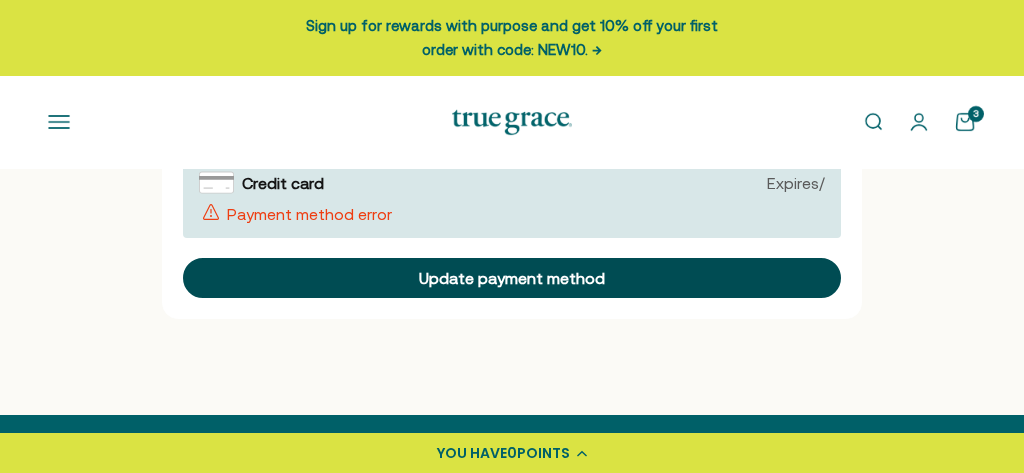 click on "Update payment method" at bounding box center [512, 278] 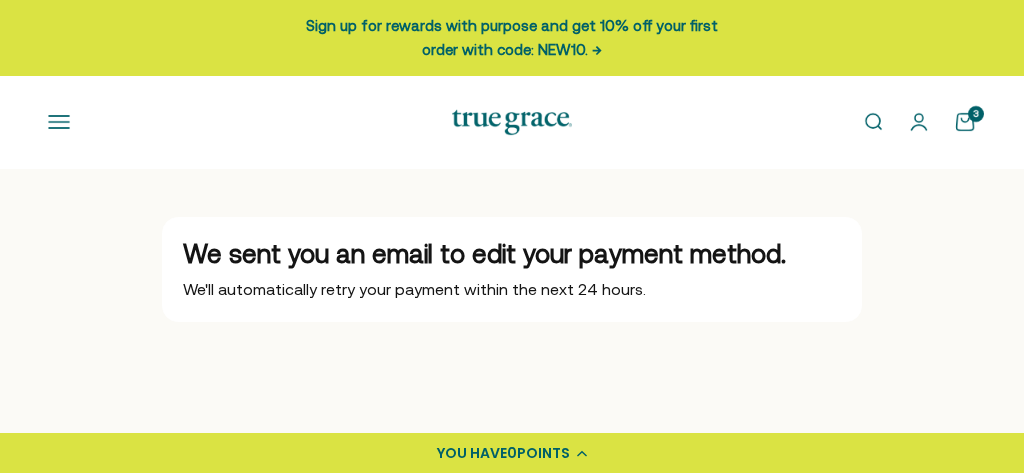 scroll, scrollTop: 0, scrollLeft: 0, axis: both 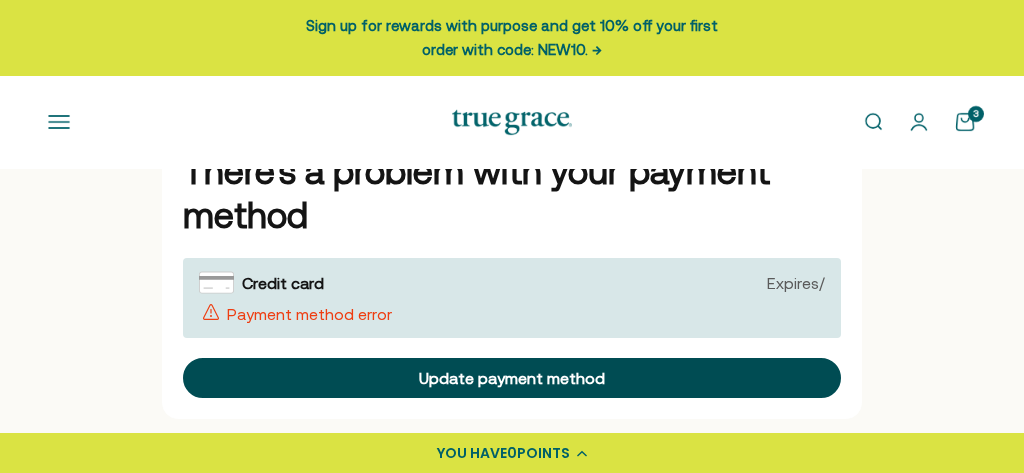click on "Update payment method" at bounding box center [512, 378] 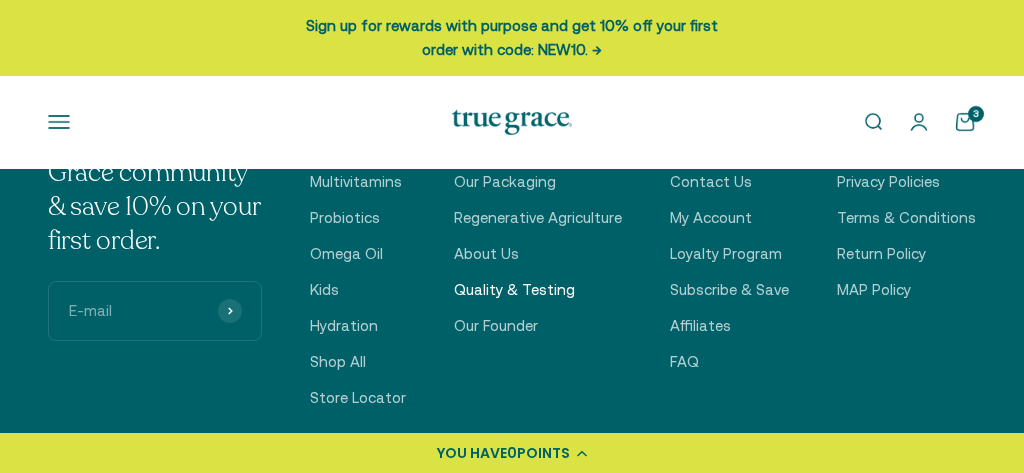 scroll, scrollTop: 399, scrollLeft: 0, axis: vertical 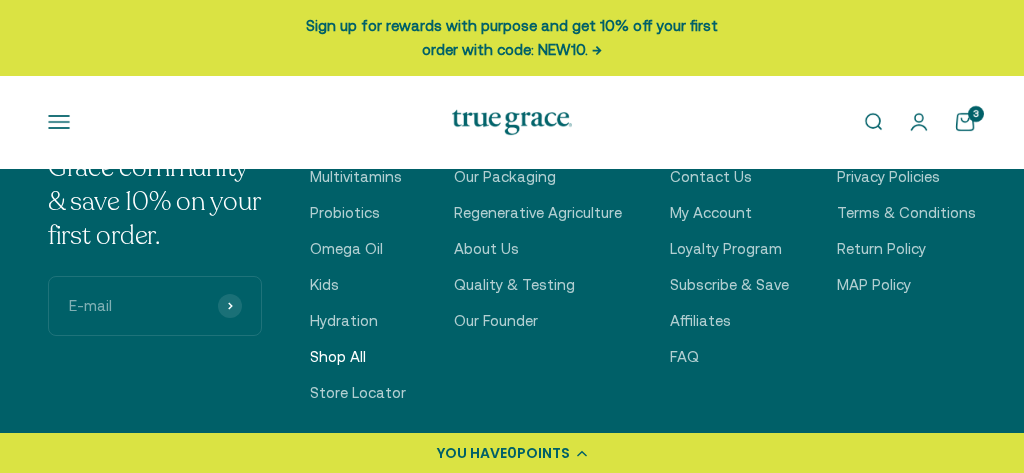 click on "Shop All" at bounding box center [338, 357] 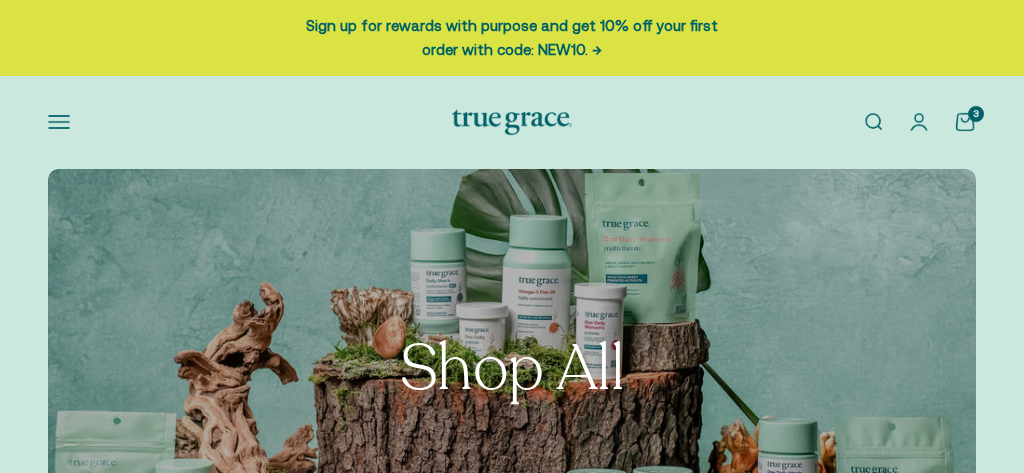 scroll, scrollTop: 0, scrollLeft: 0, axis: both 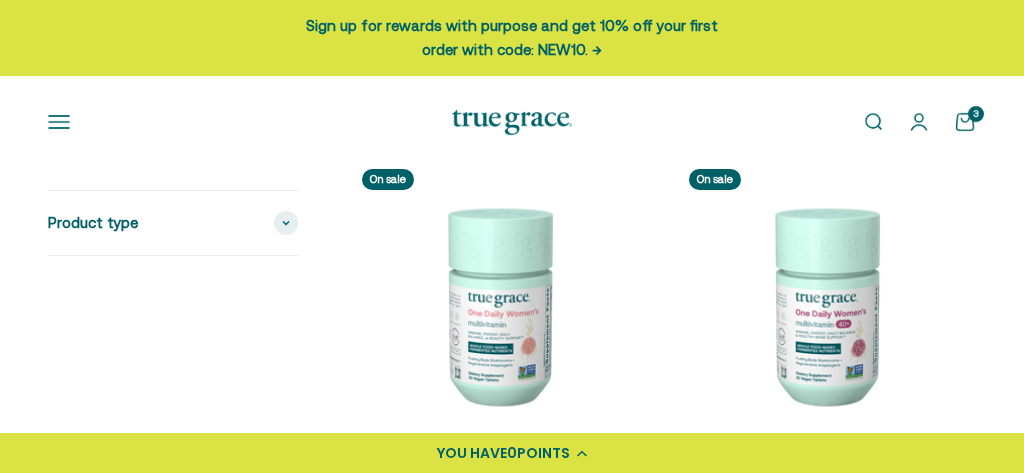 click on "Open cart
3" at bounding box center (965, 122) 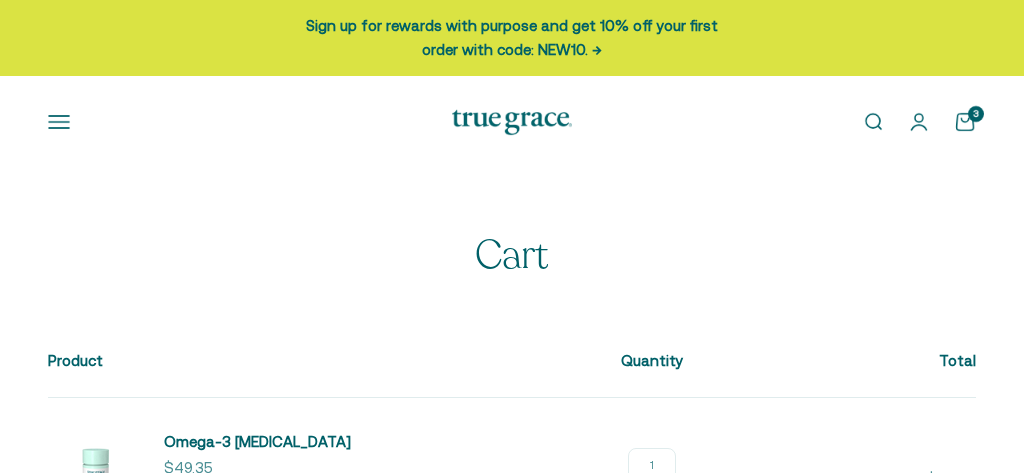 scroll, scrollTop: 0, scrollLeft: 0, axis: both 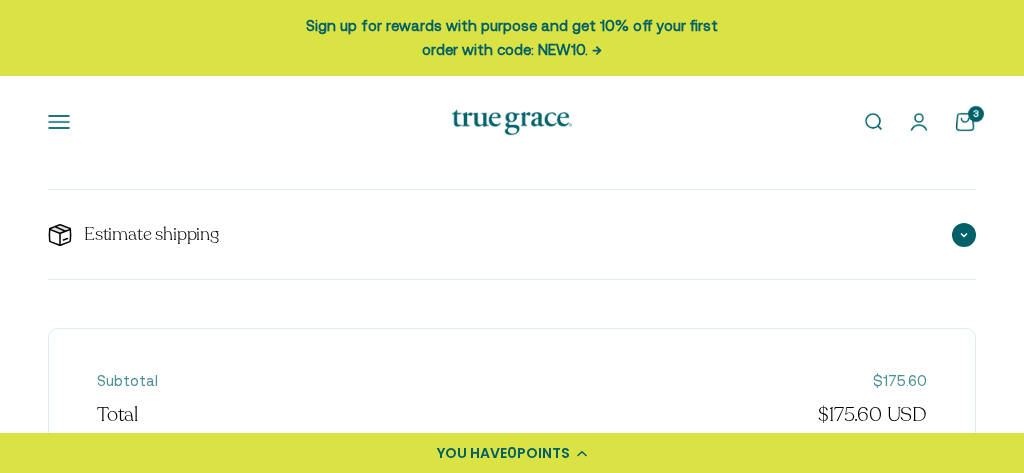 click at bounding box center (964, 235) 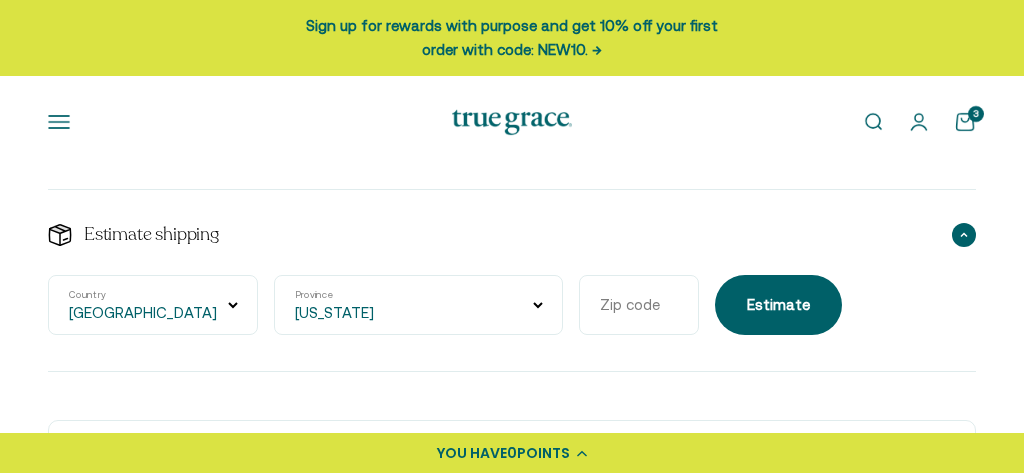 click 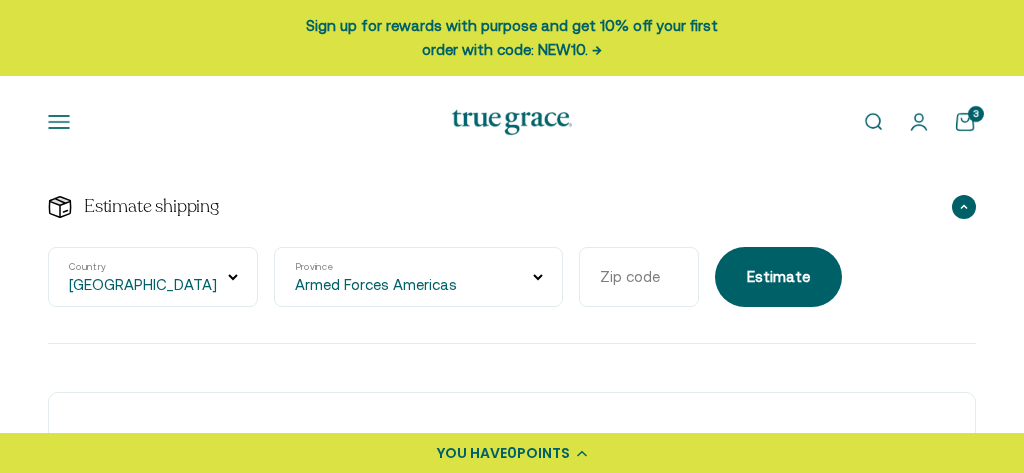 scroll, scrollTop: 645, scrollLeft: 0, axis: vertical 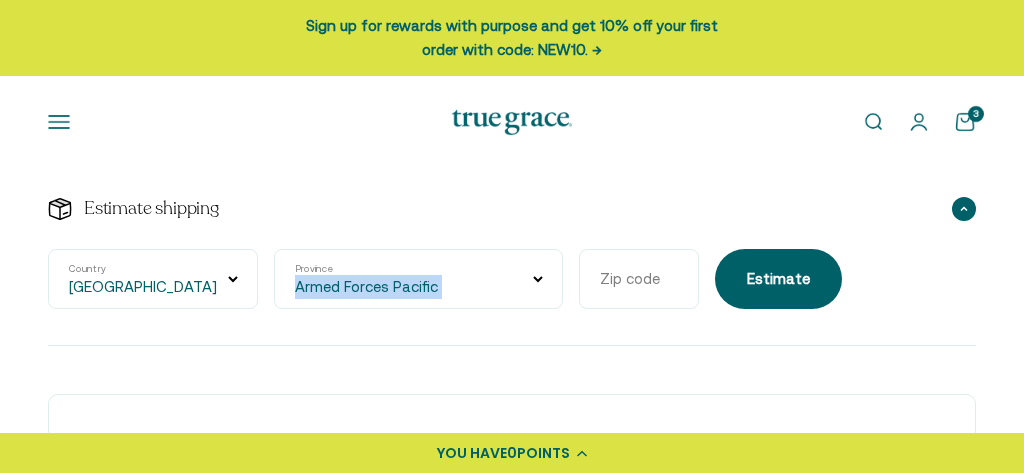 drag, startPoint x: 417, startPoint y: 274, endPoint x: 378, endPoint y: 283, distance: 40.024994 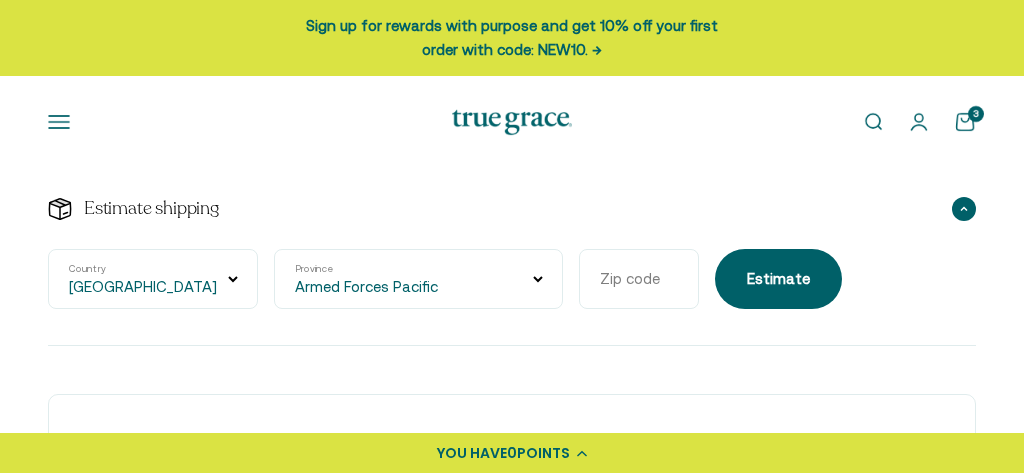 click 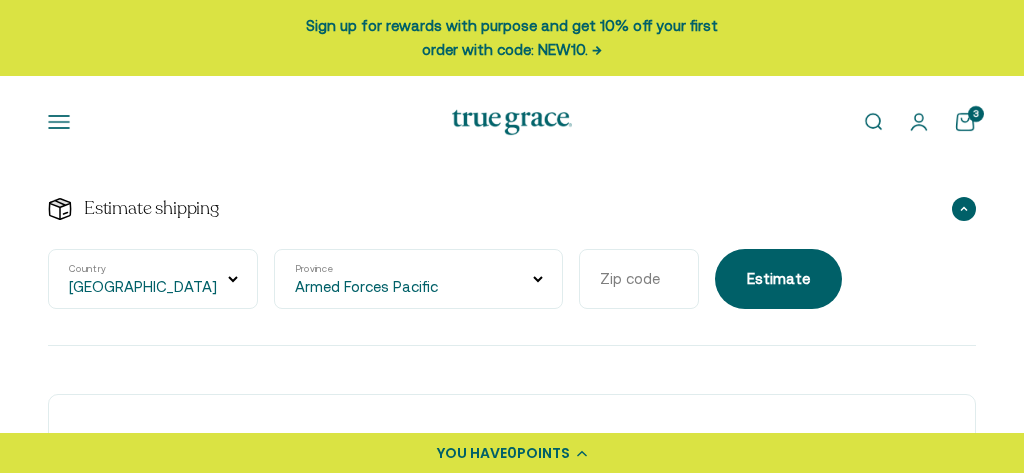 click 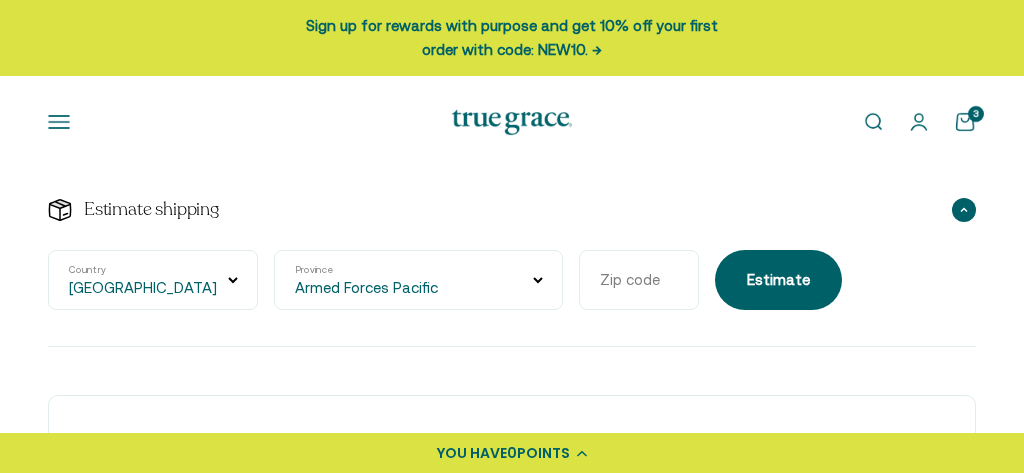 scroll, scrollTop: 643, scrollLeft: 0, axis: vertical 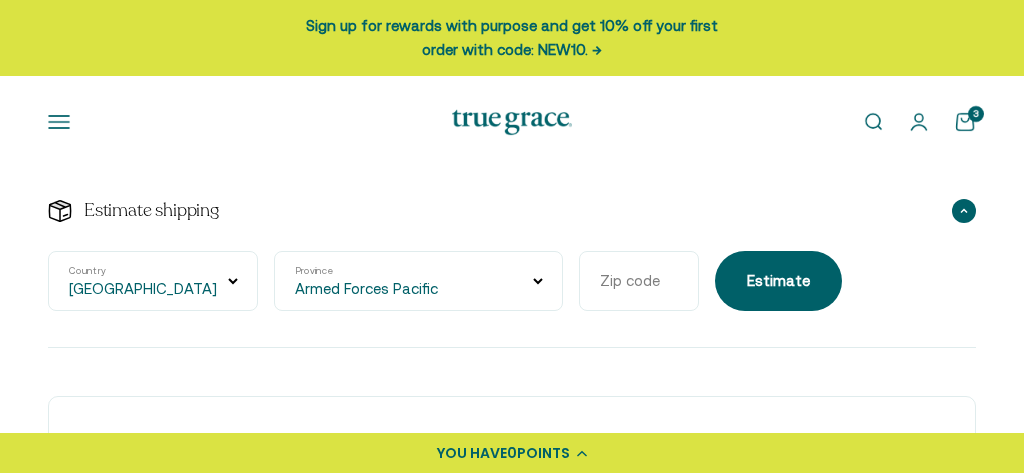 click 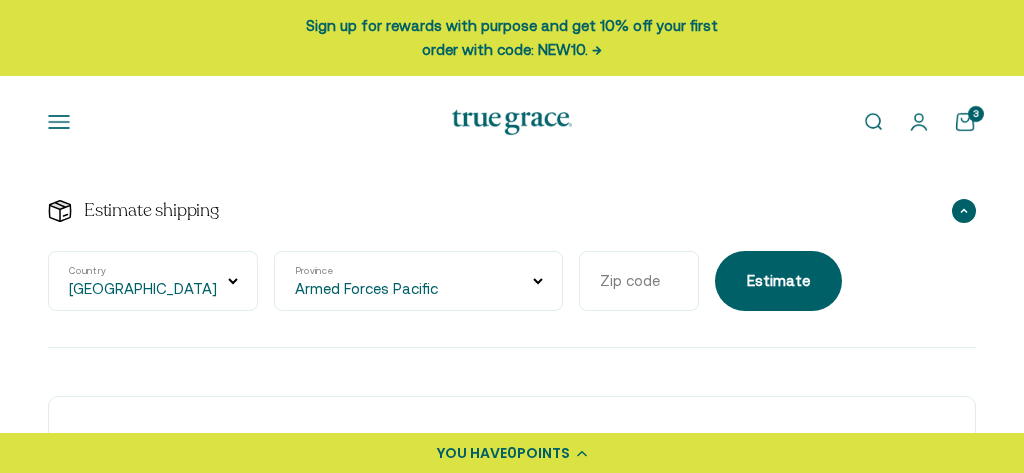 click on "Alabama Alaska American Samoa Arizona Arkansas Armed Forces Americas Armed Forces Europe Armed Forces Pacific California Colorado Connecticut Delaware Washington DC Micronesia Florida Georgia Guam Hawaii Idaho Illinois Indiana Iowa Kansas Kentucky Louisiana Maine Marshall Islands Maryland Massachusetts Michigan Minnesota Mississippi Missouri Montana Nebraska Nevada New Hampshire New Jersey New Mexico New York North Carolina North Dakota Northern Mariana Islands Ohio Oklahoma Oregon Palau Pennsylvania Puerto Rico Rhode Island South Carolina South Dakota Tennessee Texas Utah Vermont U.S. Virgin Islands Virginia Washington West Virginia Wisconsin Wyoming
Province" at bounding box center [418, 281] 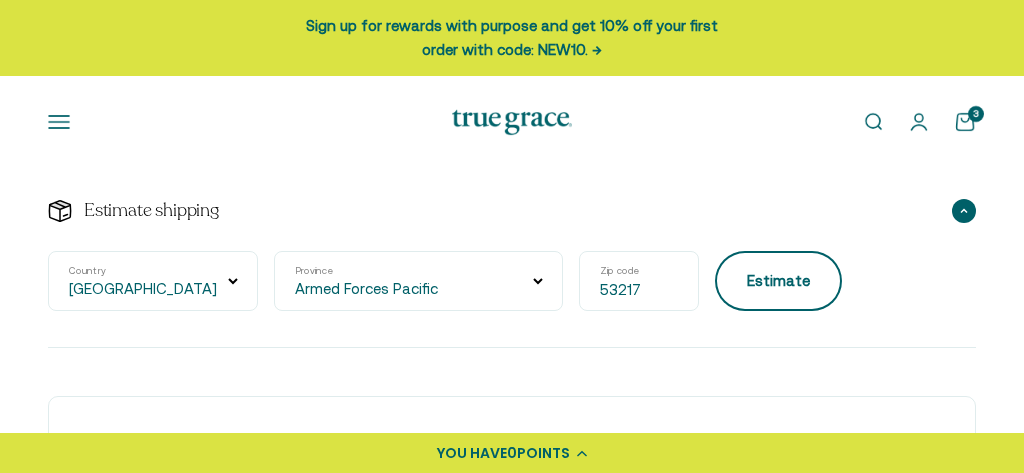 type on "53217" 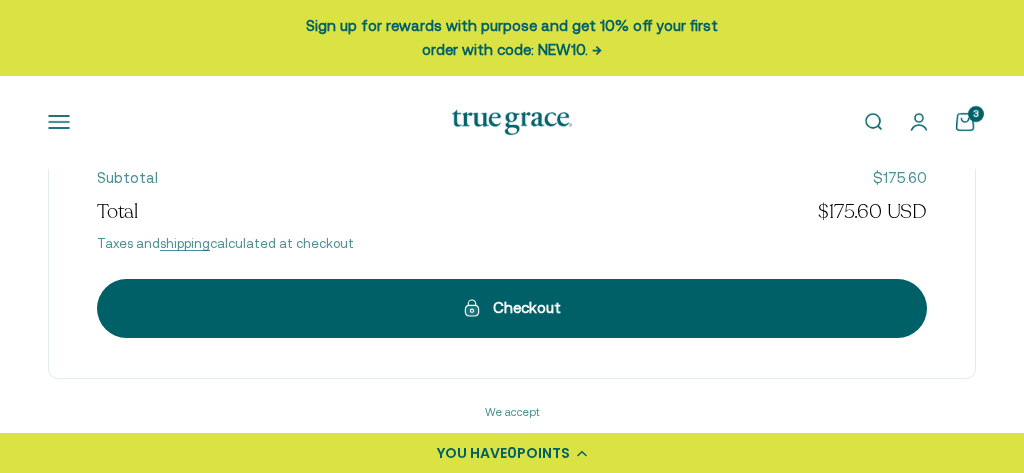 scroll, scrollTop: 1096, scrollLeft: 0, axis: vertical 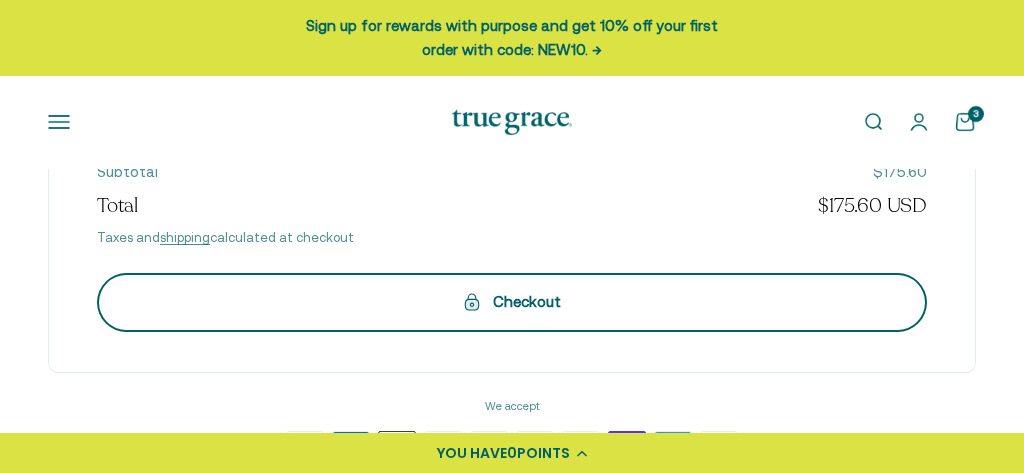click on "Checkout" at bounding box center (512, 302) 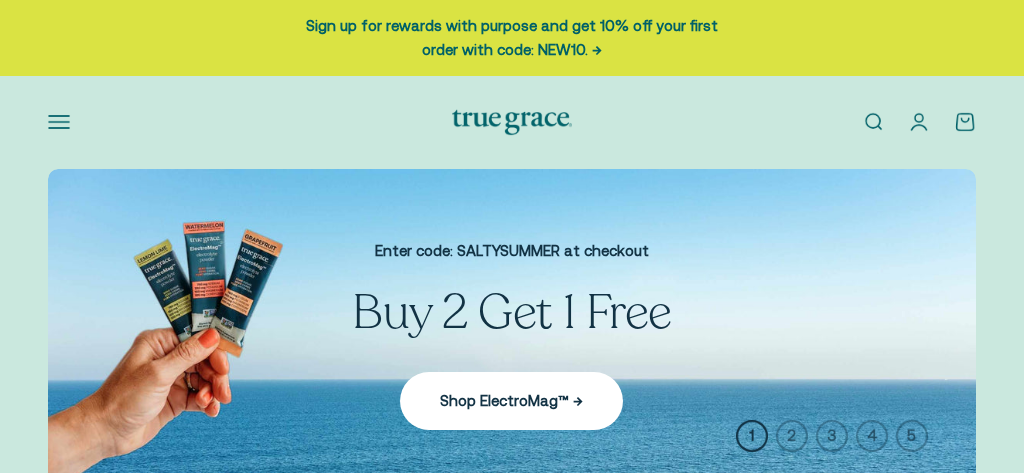 scroll, scrollTop: 0, scrollLeft: 0, axis: both 